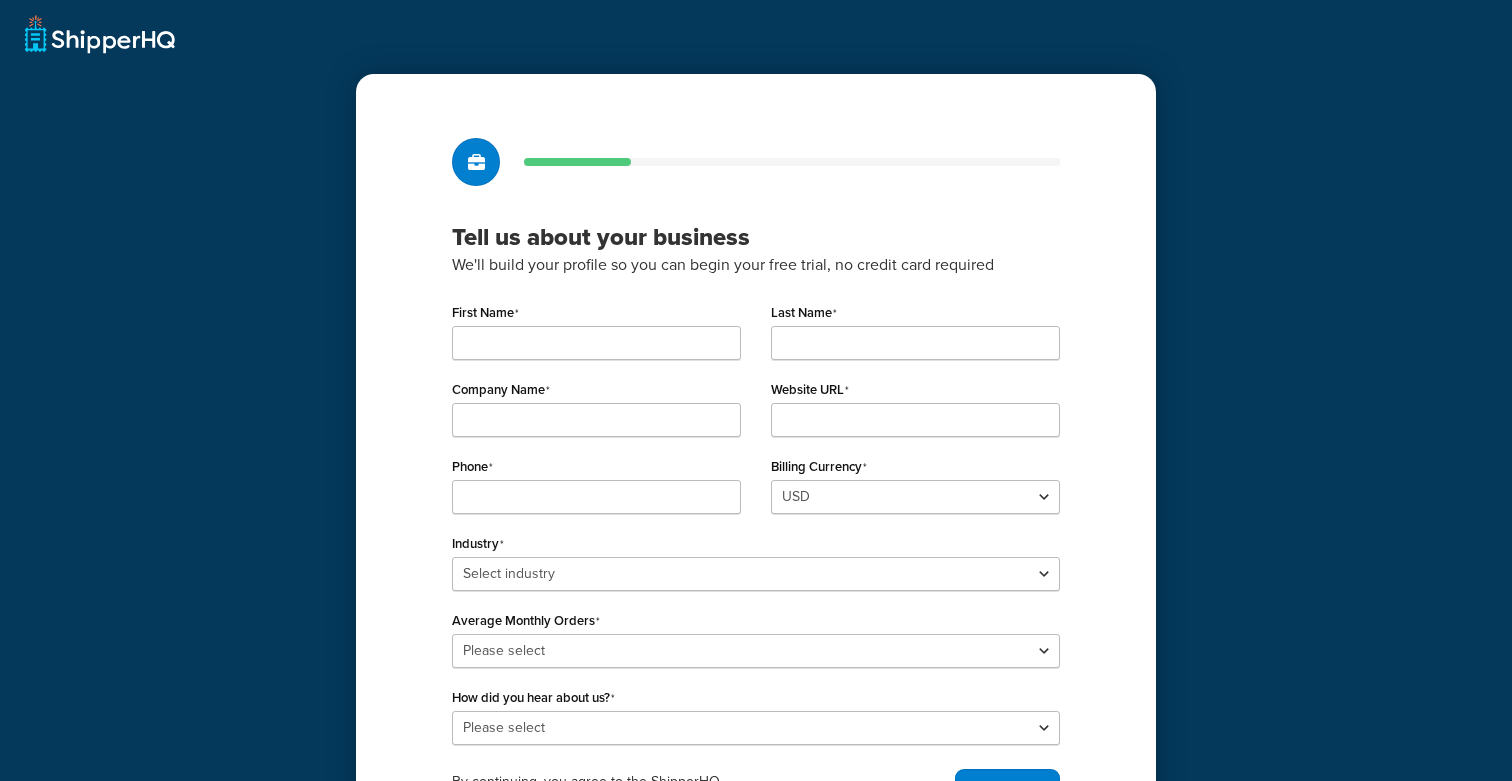 scroll, scrollTop: 0, scrollLeft: 0, axis: both 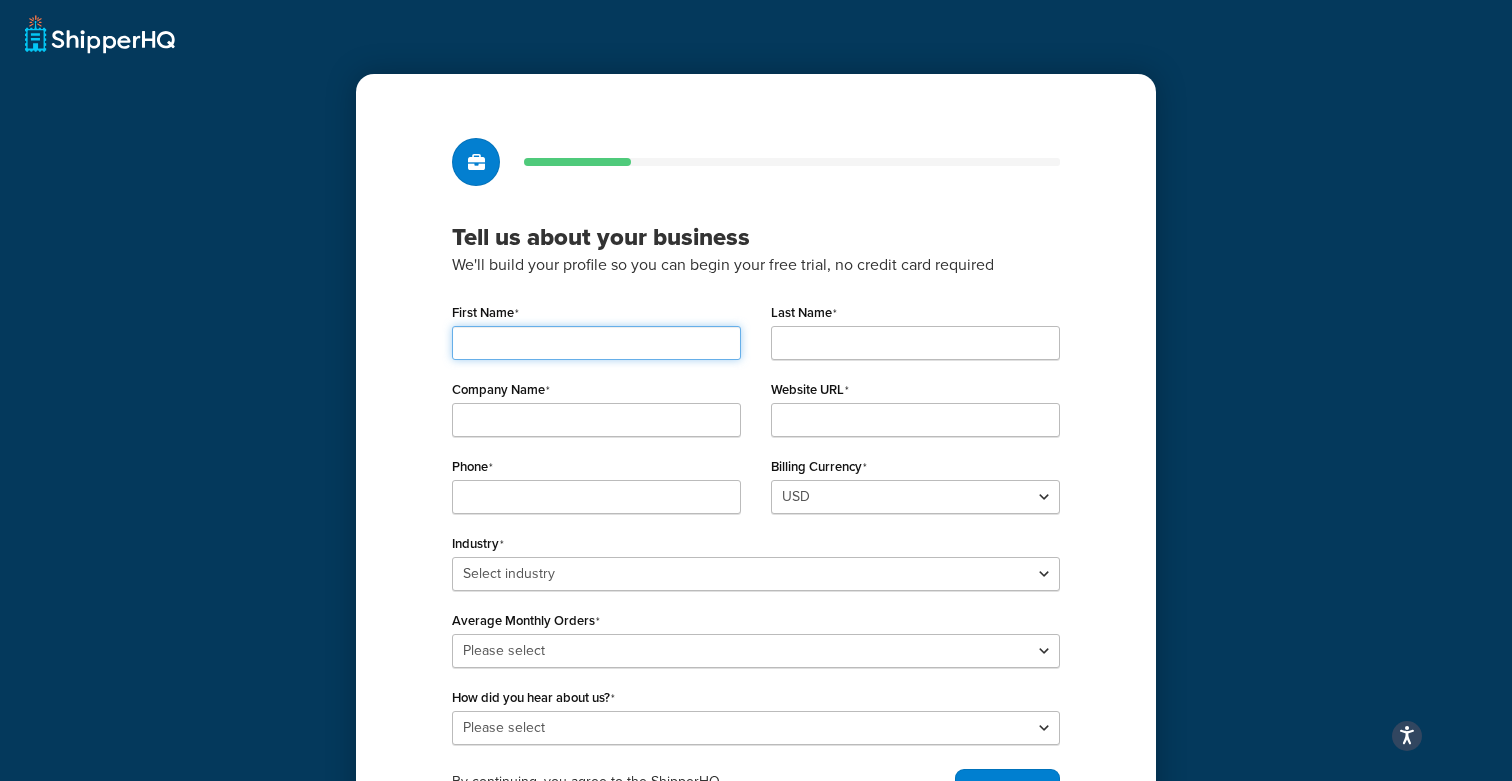 click on "First Name" at bounding box center (596, 343) 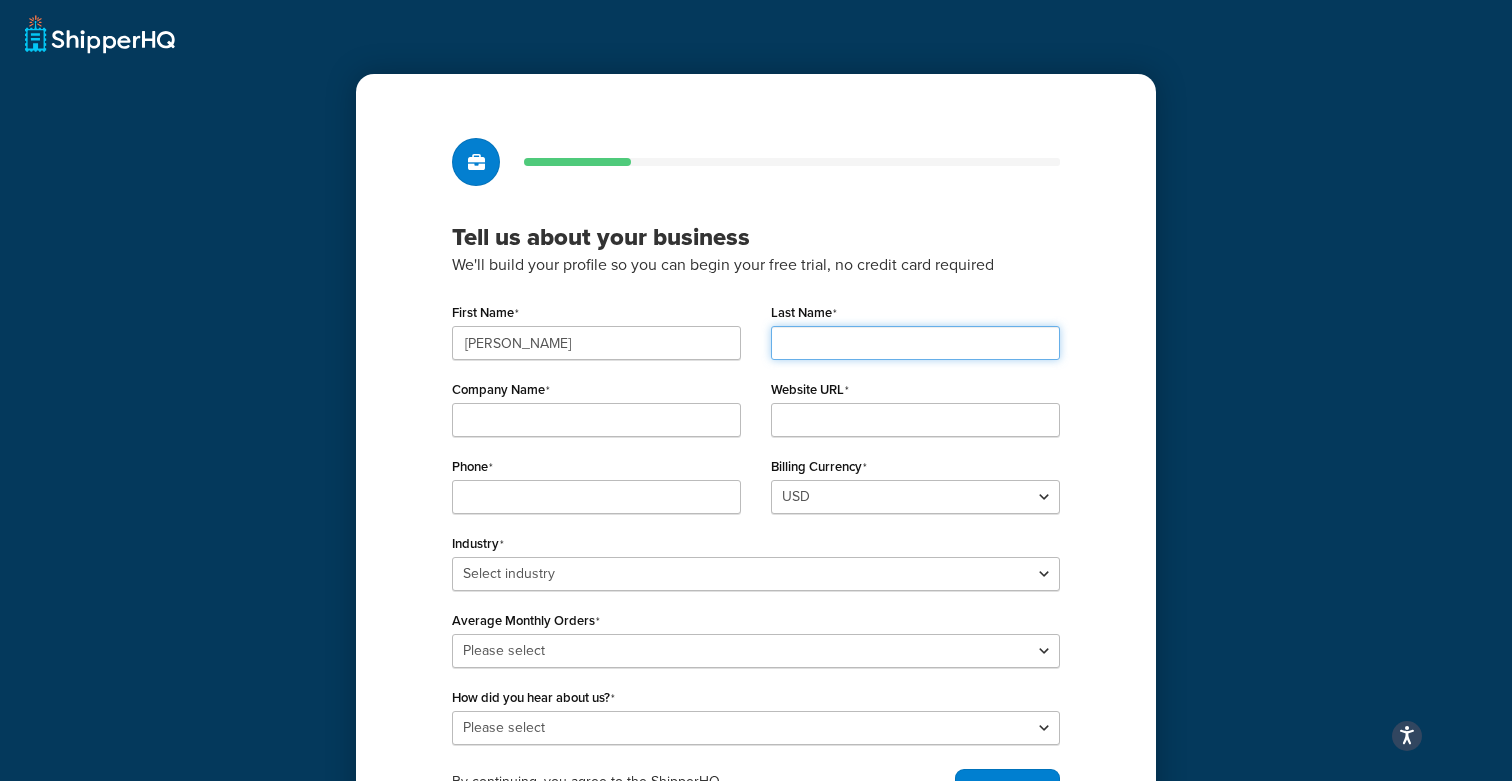 type on "Shmo" 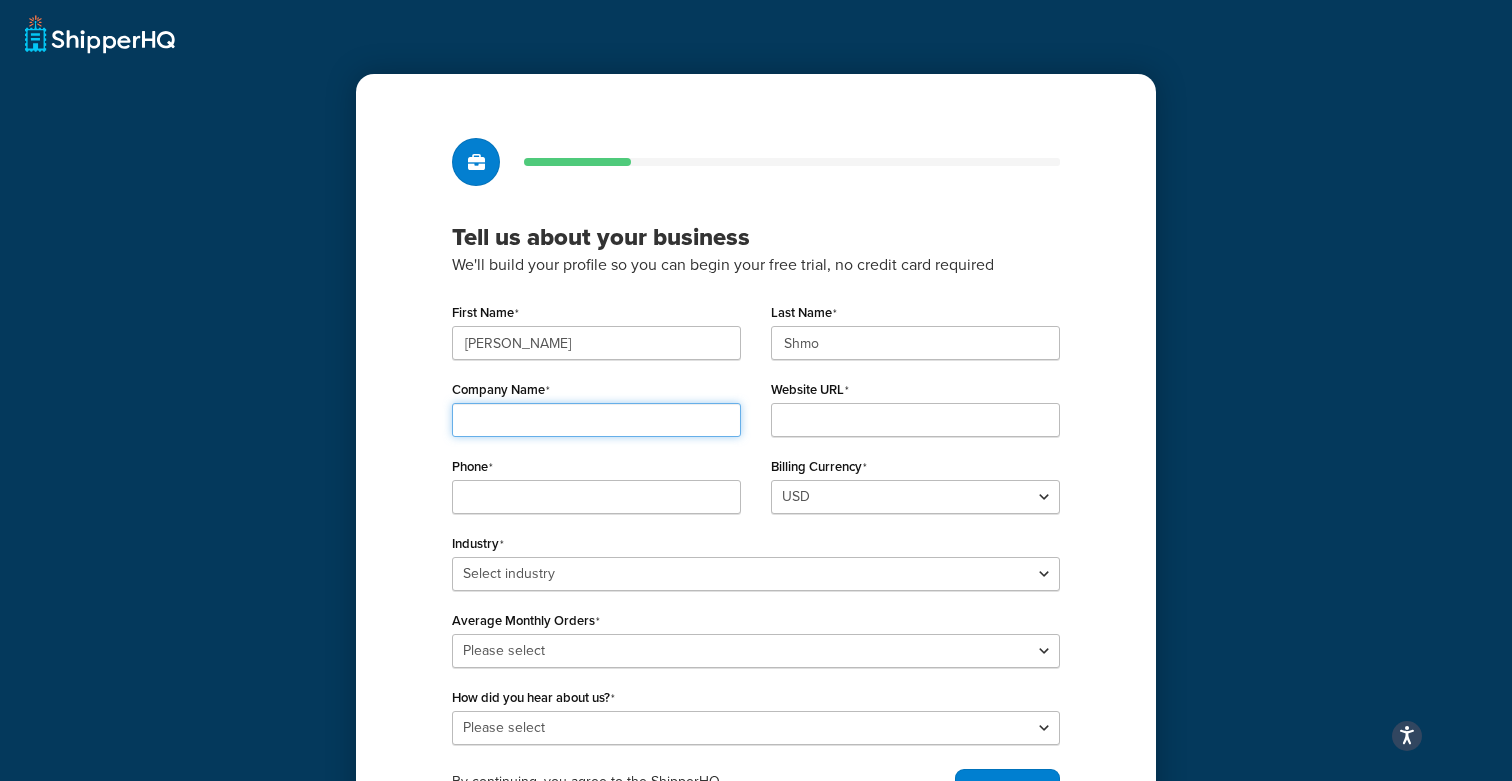type on "shipperhq" 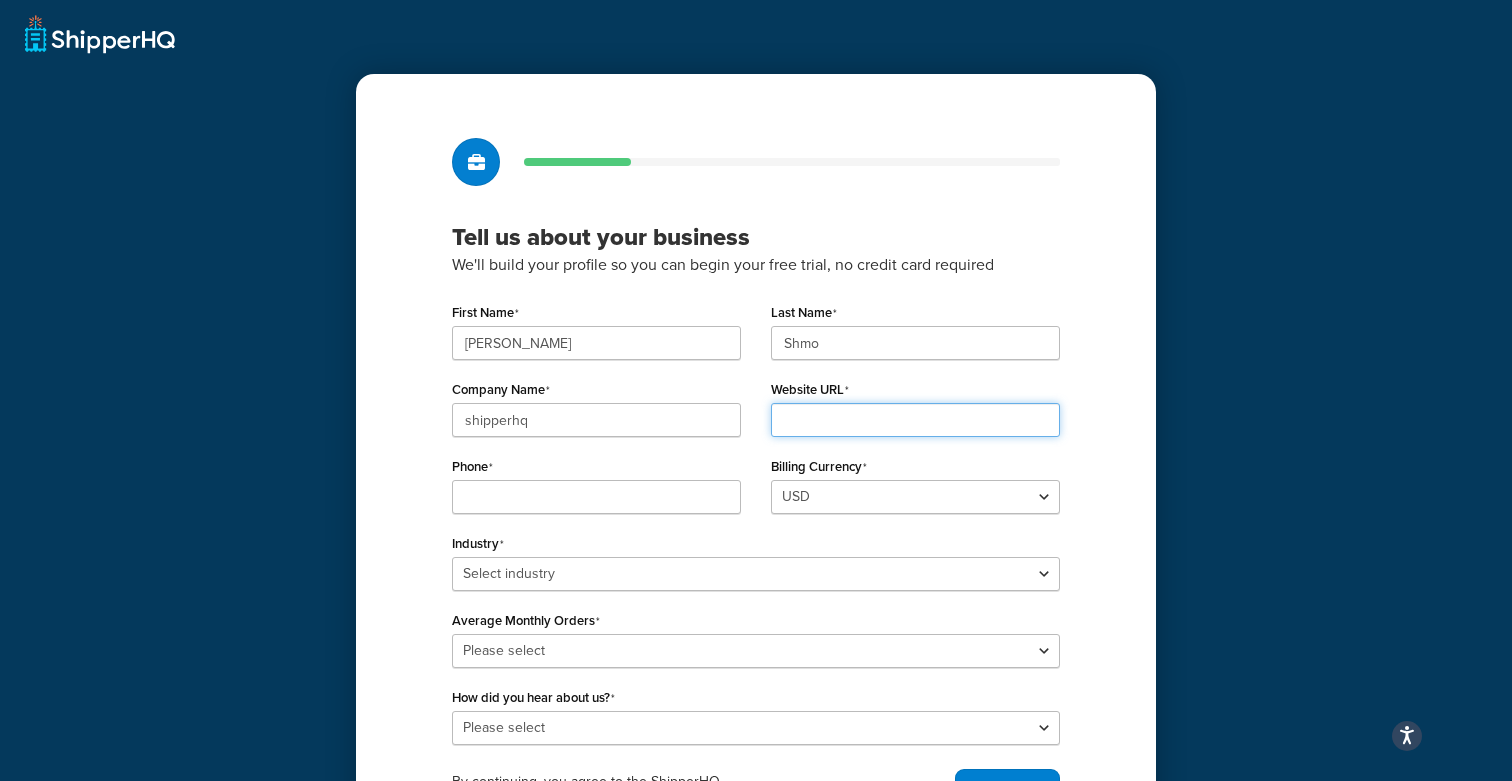 click on "Website URL" at bounding box center (915, 420) 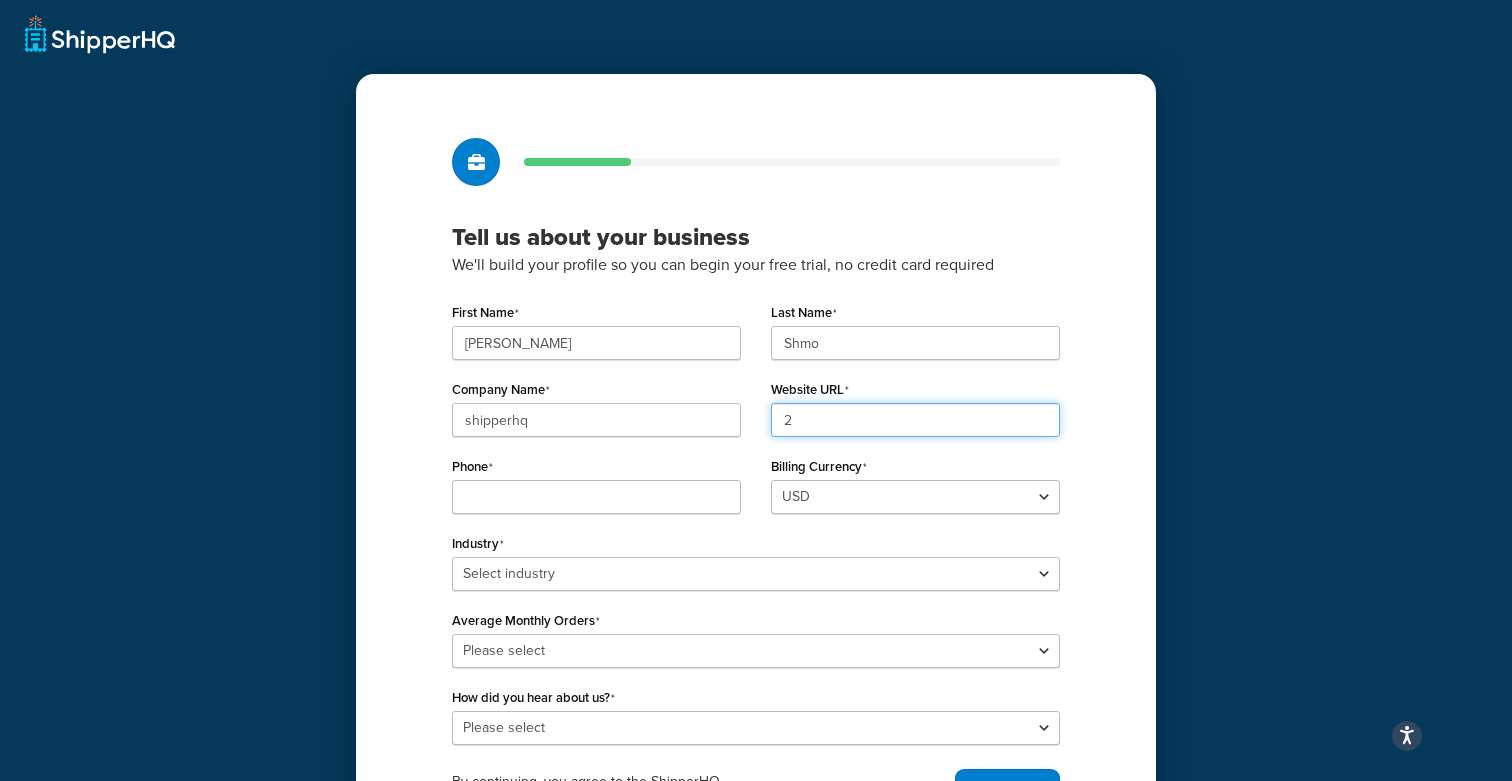 type on "2" 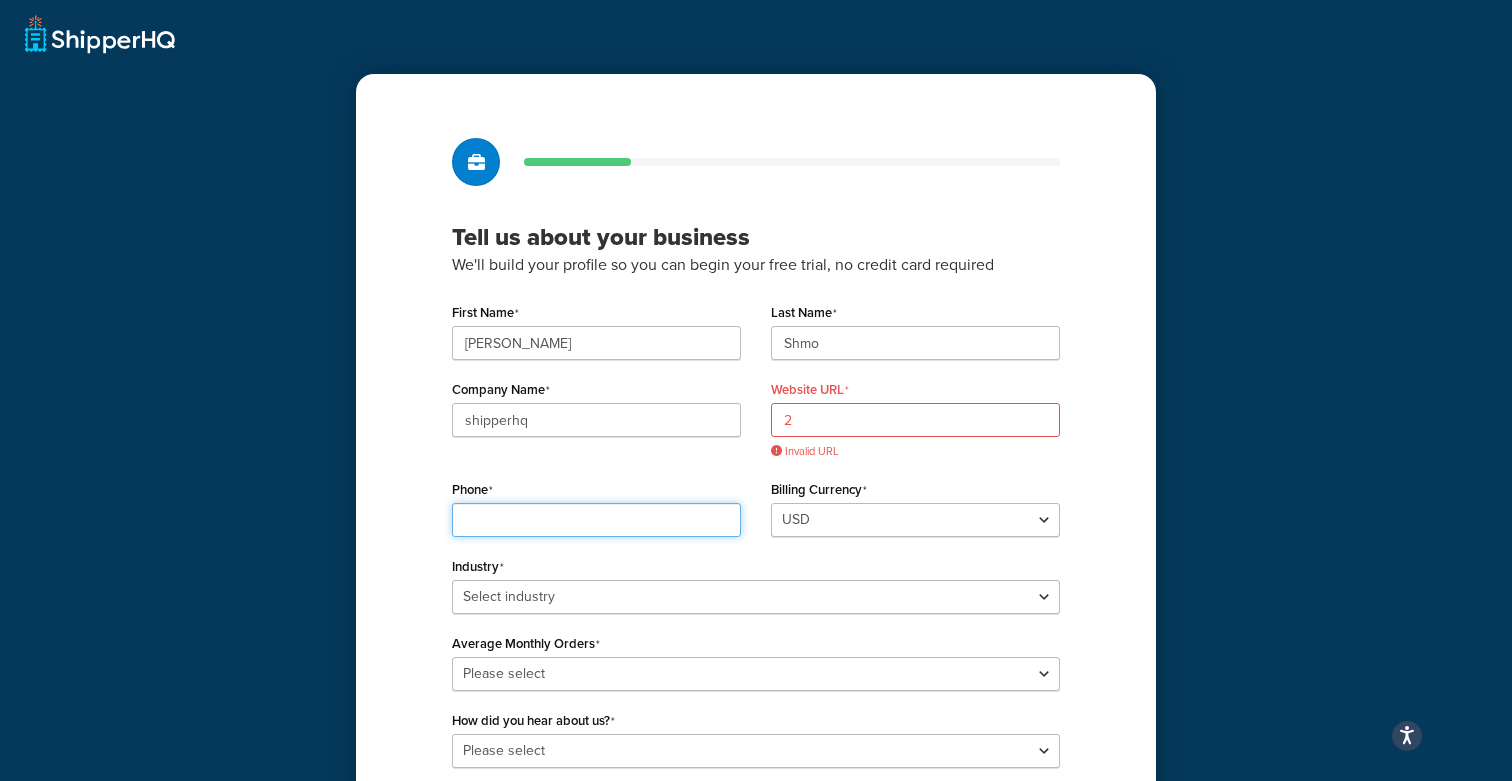 click on "Phone" at bounding box center [596, 520] 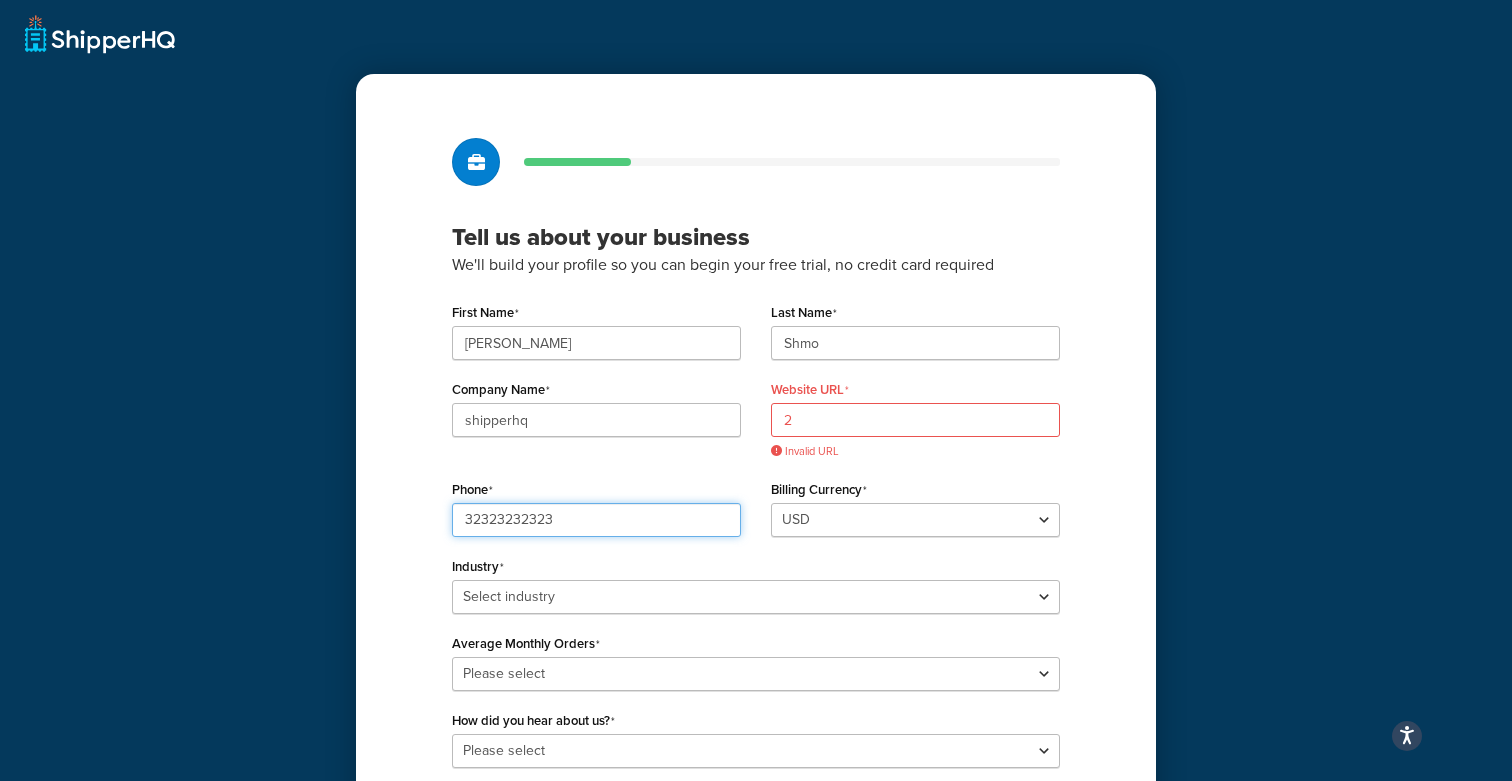 type on "32323232323" 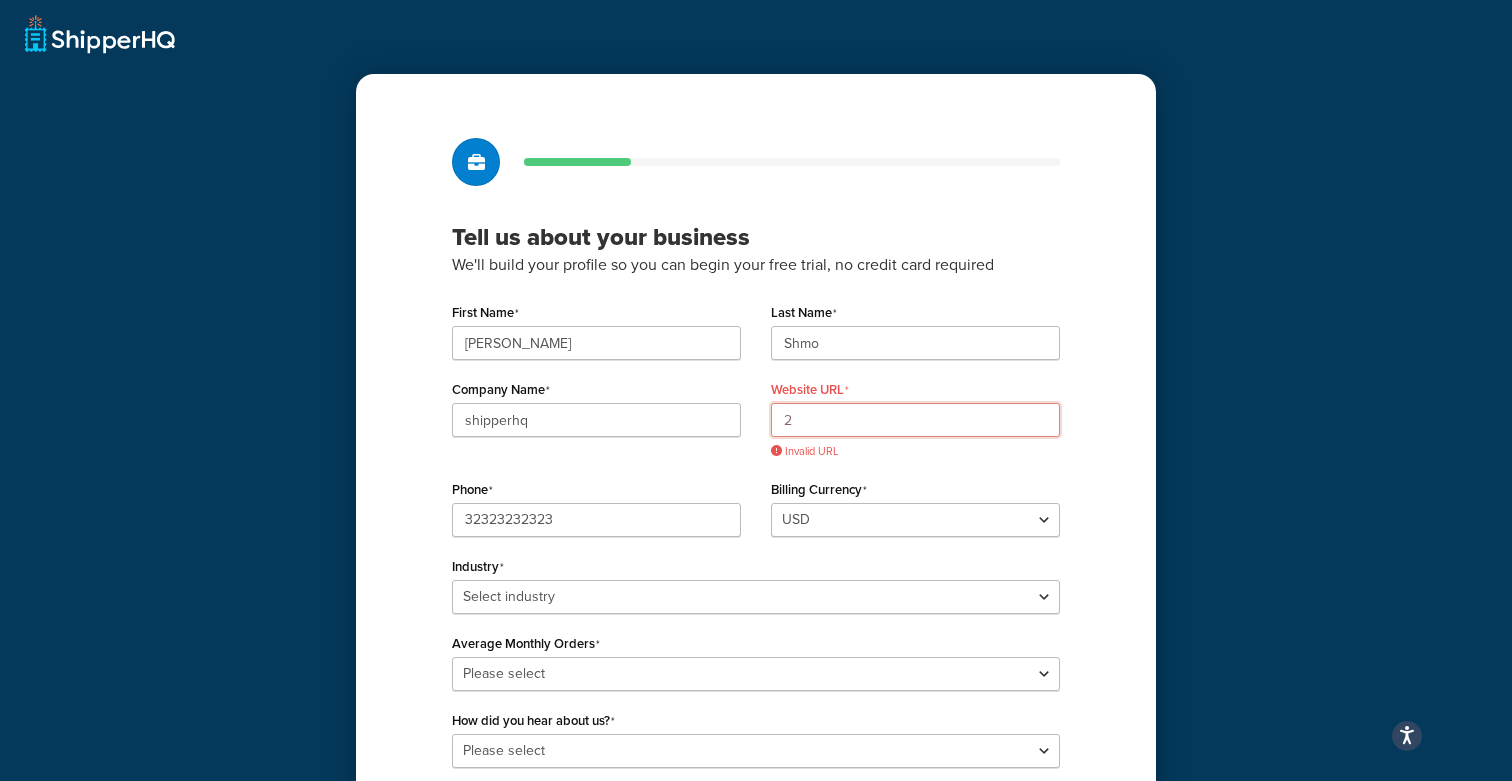 click on "2" at bounding box center (915, 420) 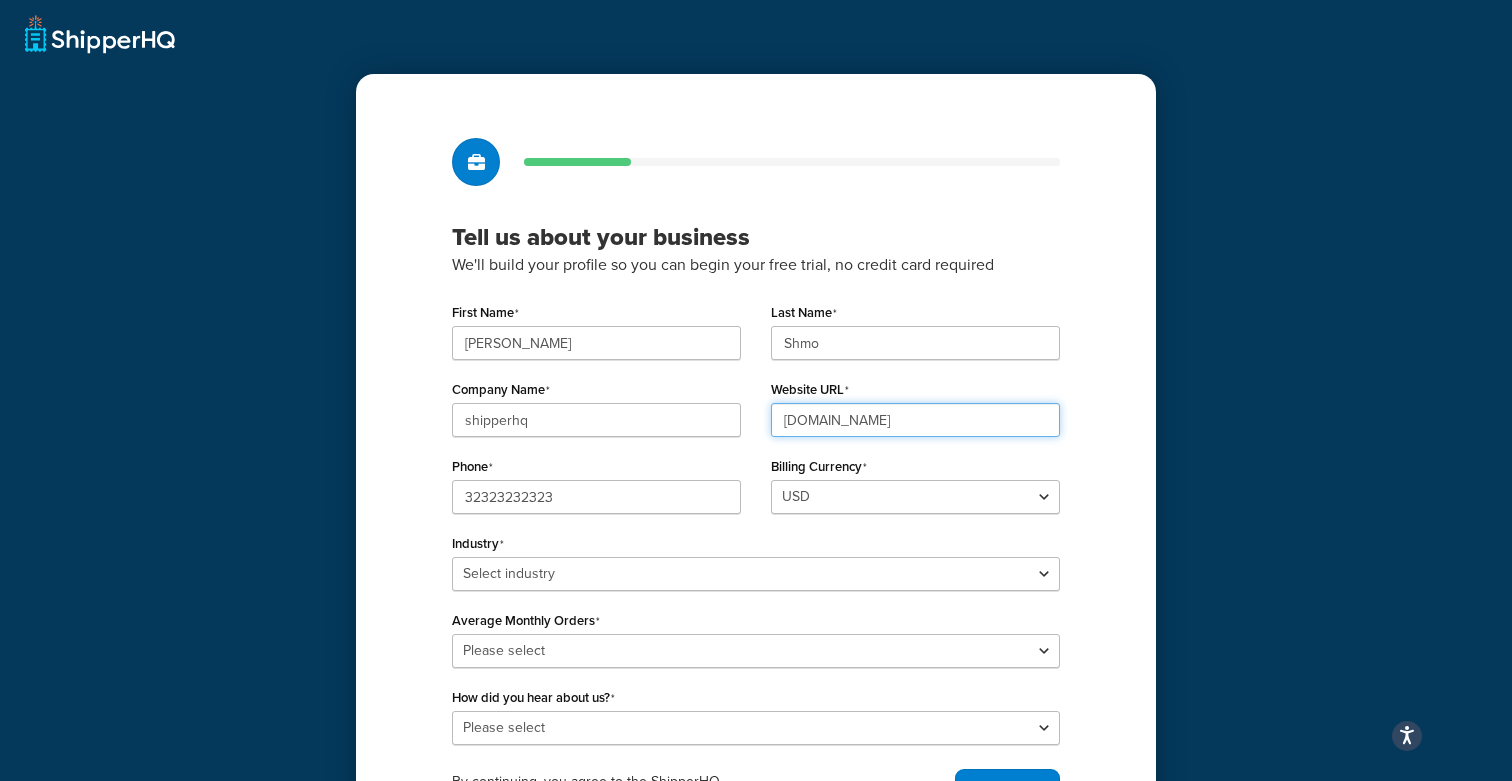 type on "2232.com" 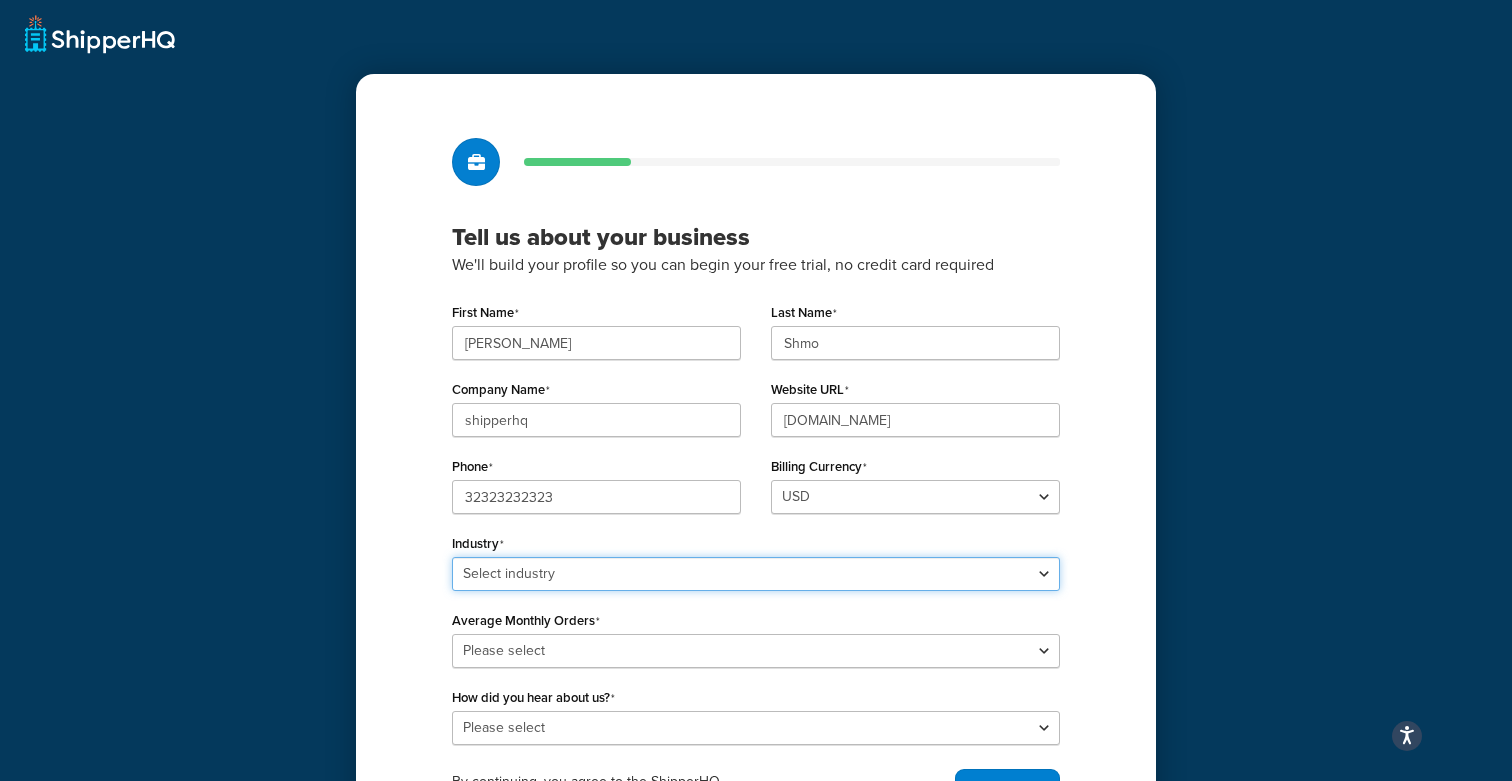 click on "Select industry  Automotive  Adult  Agriculture  Alcohol, Tobacco & CBD  Arts & Crafts  Baby  Books, Music & Entertainment  Business Equipment & Supplies  Chemical & Hazardous Materials  Computer & Electronics  Construction  Displays & Staging  Education  Fashion & Beauty  Food & Nutrition  Gym & Fitness  Home & Garden  Machinery & Manufacturing  Medical & Pharmacy  Pet Supplies & Live Animals  Restaurant & Catering Equipment  Sporting Goods & Recreation  Toys, Games, Hobbies & Party  Wholesale  Other" at bounding box center [756, 574] 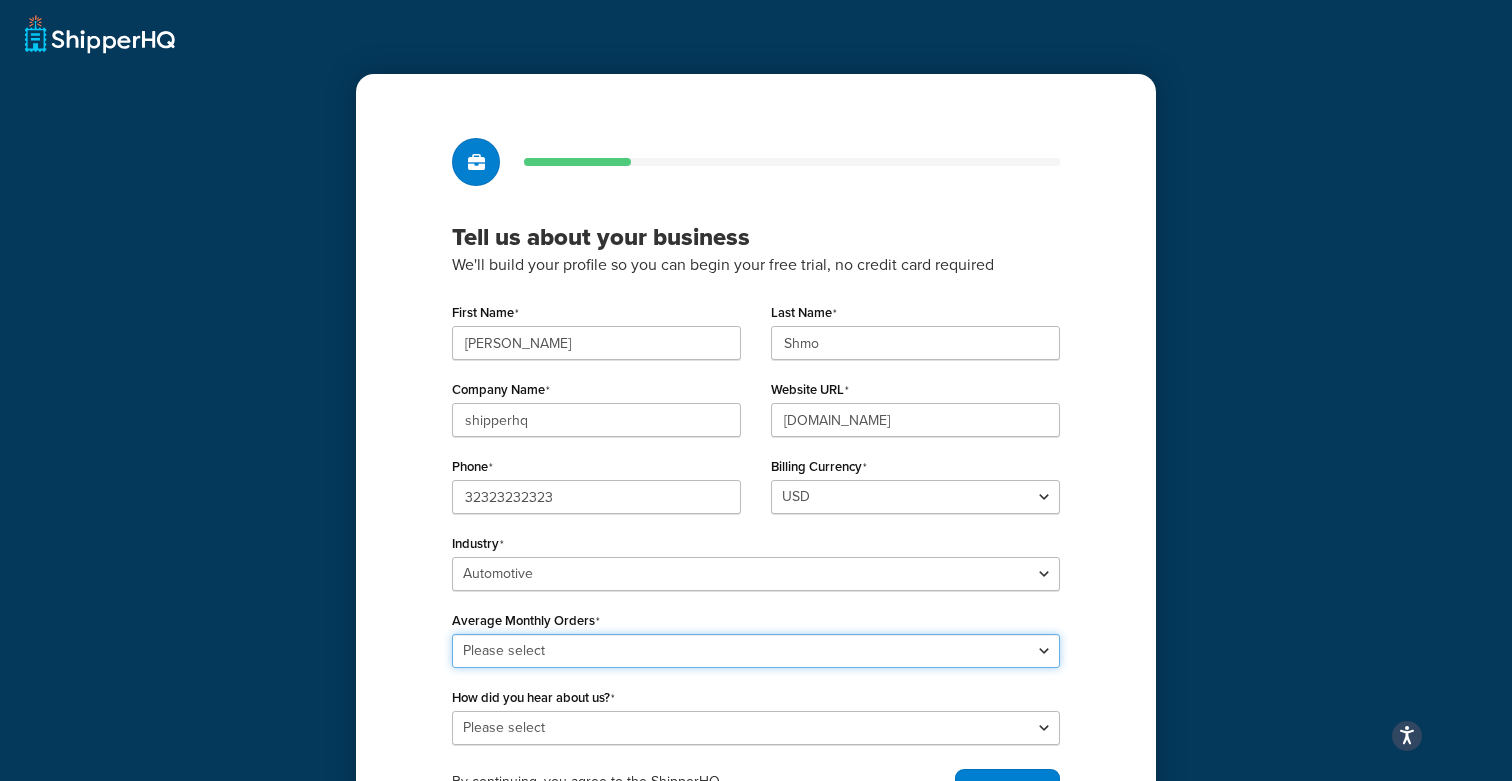 drag, startPoint x: 669, startPoint y: 574, endPoint x: 605, endPoint y: 653, distance: 101.671036 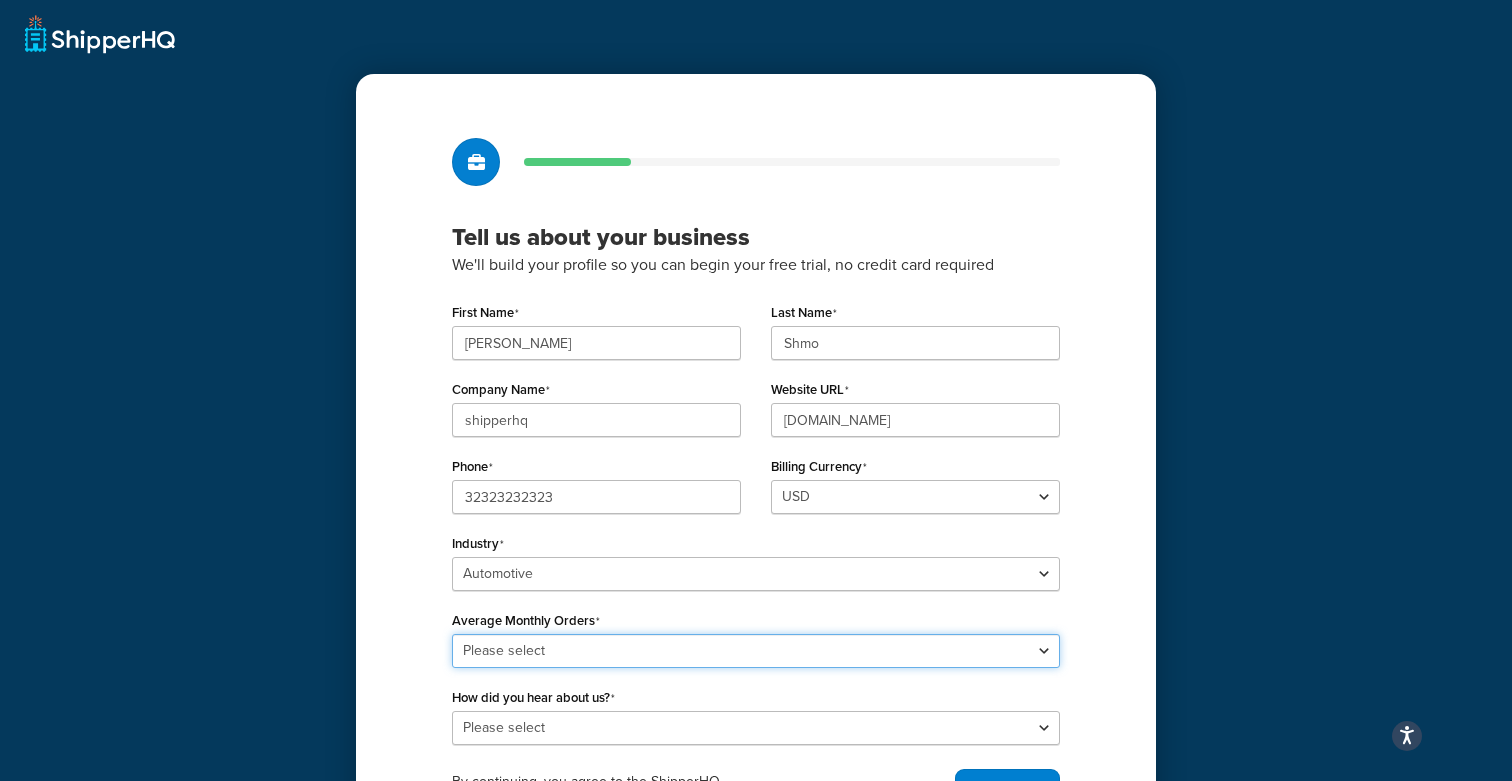 click on "Please select  0-500  501-1,000  1,001-10,000  10,001-20,000  Over 20,000" at bounding box center (756, 651) 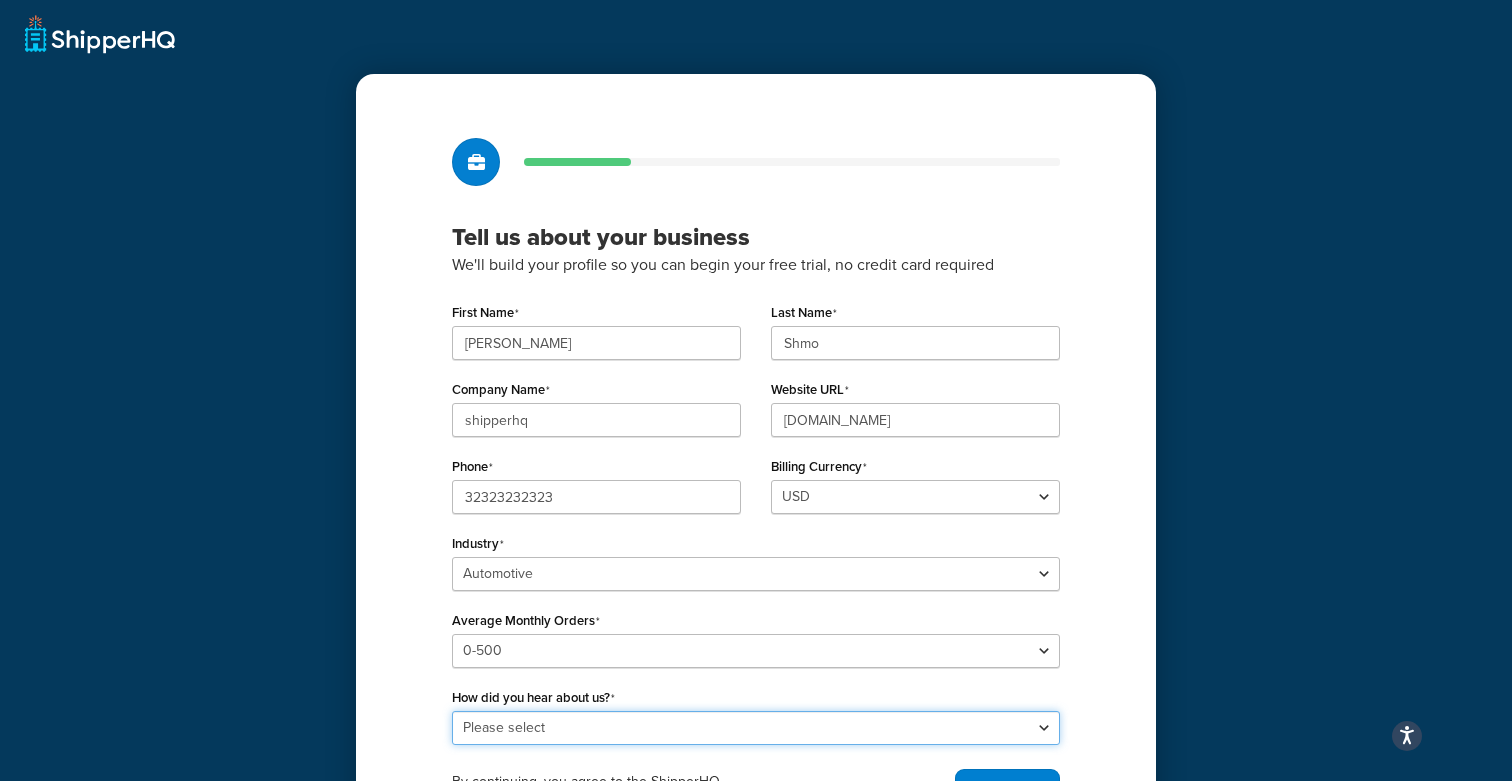 drag, startPoint x: 605, startPoint y: 653, endPoint x: 555, endPoint y: 714, distance: 78.873314 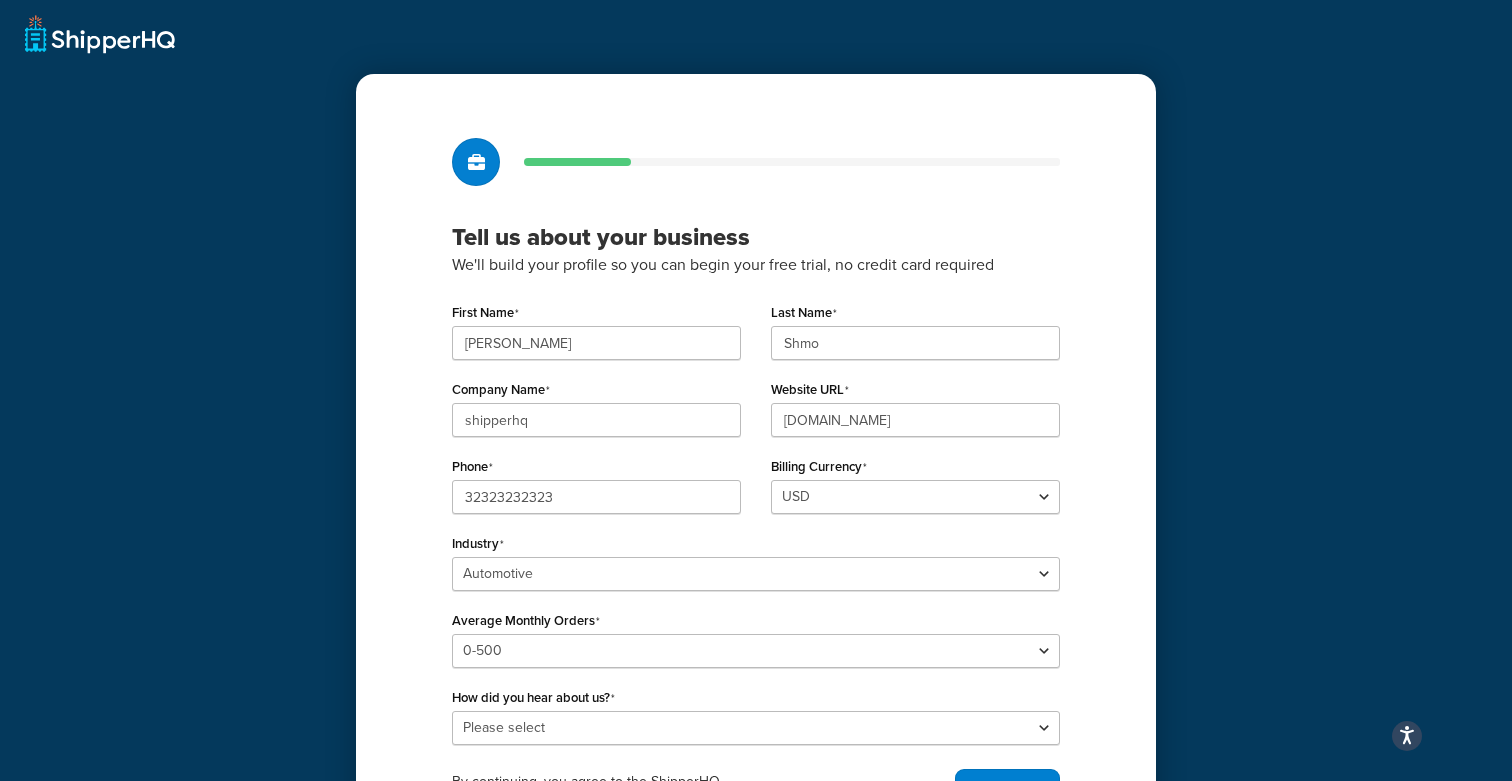 click on "How did you hear about us?   Please select  Online Search  App Store or Marketplace Listing  Referred by Agency  Social Media  Industry Event or Meetup  Blog Post  Community Forum  Software Review Site  AI Recommendation  Other" at bounding box center (756, 714) 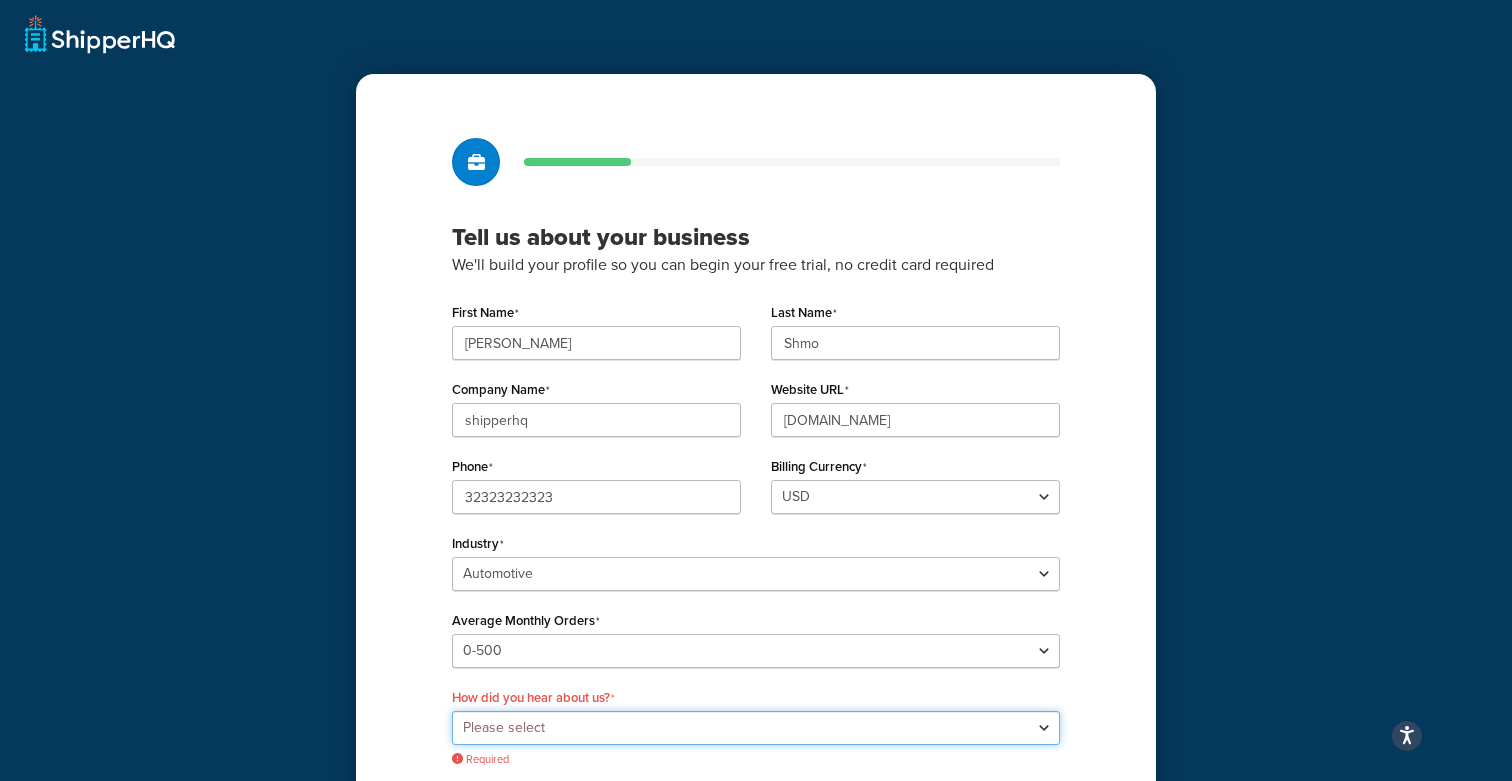 click on "Please select  Online Search  App Store or Marketplace Listing  Referred by Agency  Social Media  Industry Event or Meetup  Blog Post  Community Forum  Software Review Site  AI Recommendation  Other" at bounding box center [756, 728] 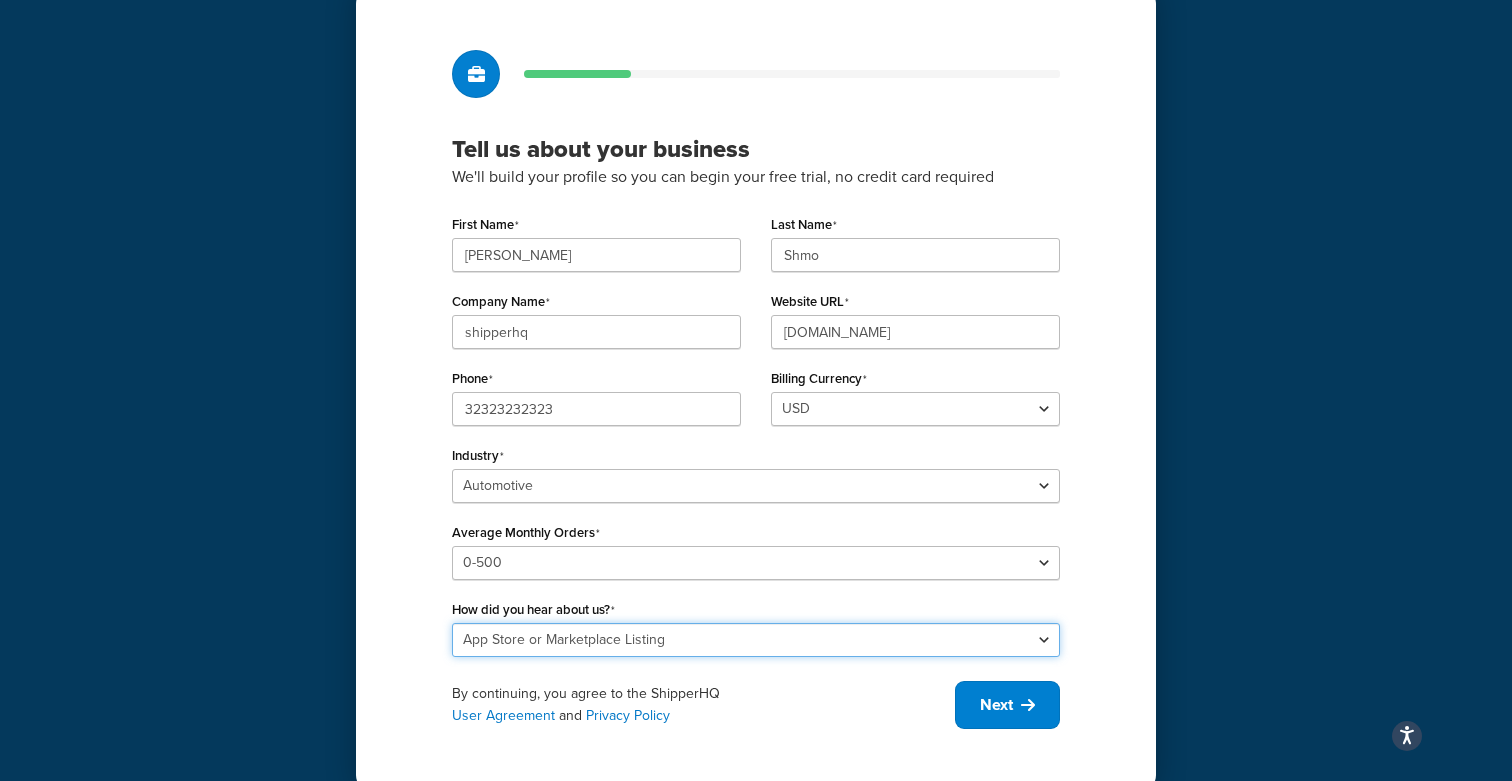 scroll, scrollTop: 120, scrollLeft: 0, axis: vertical 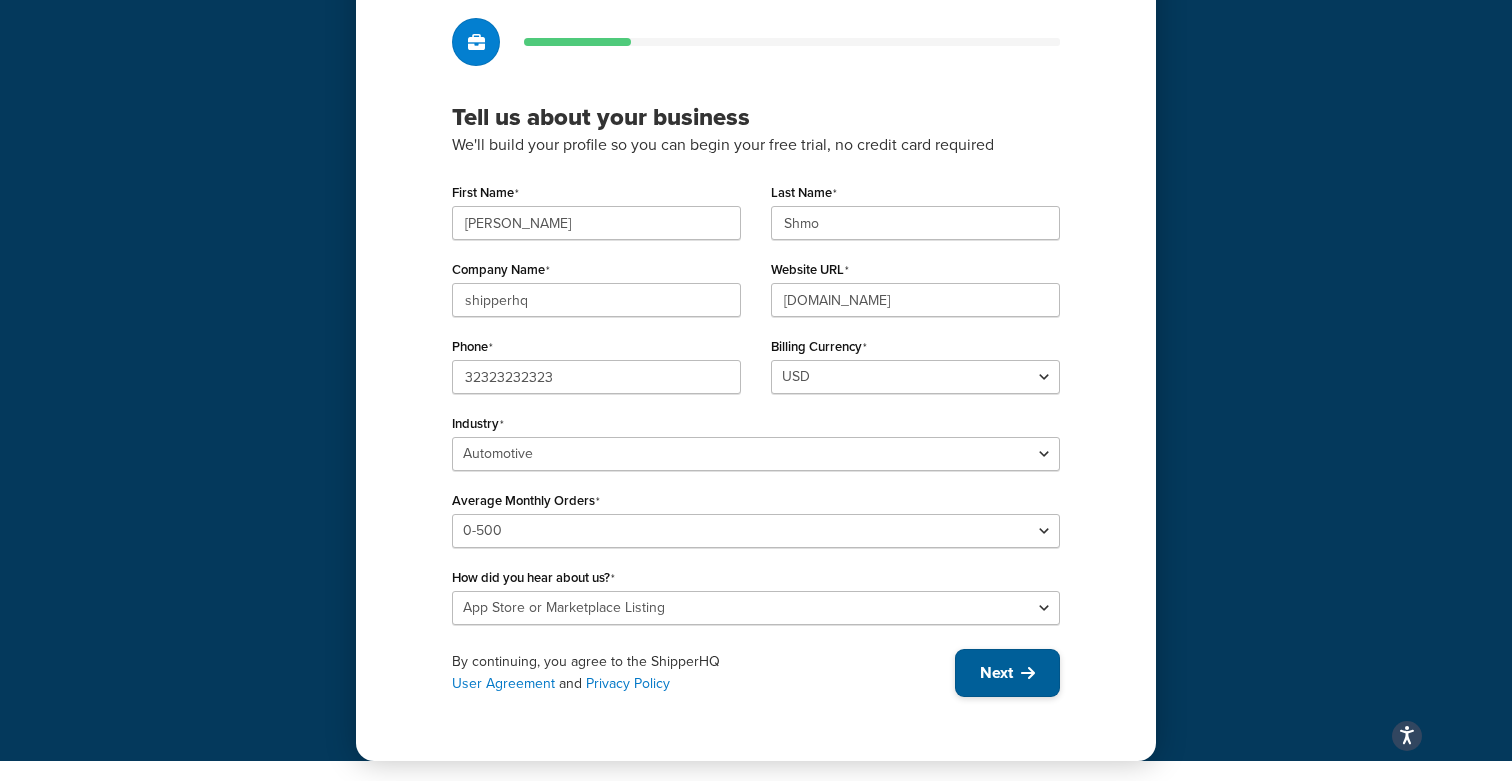 click on "Next" at bounding box center [996, 673] 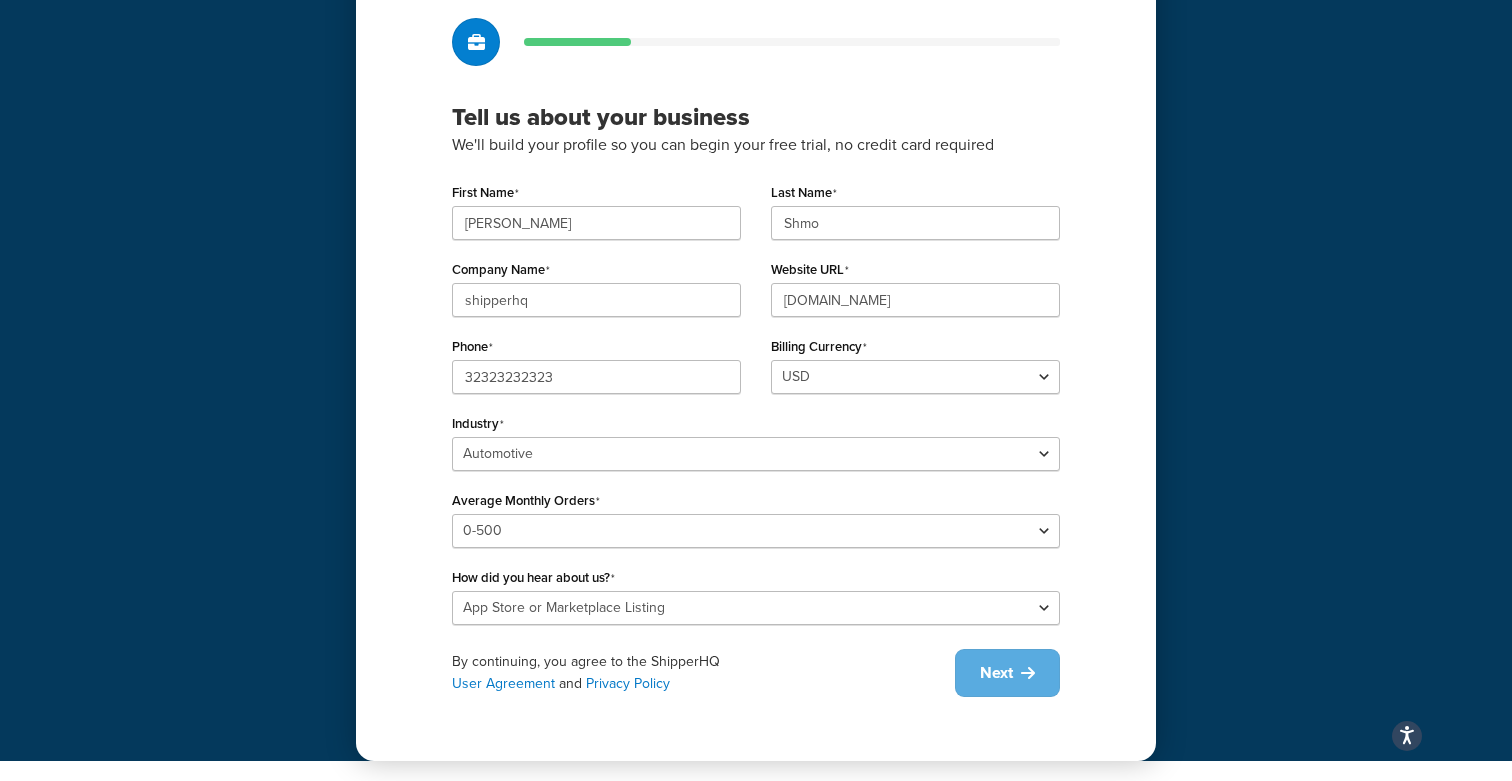 scroll, scrollTop: 0, scrollLeft: 0, axis: both 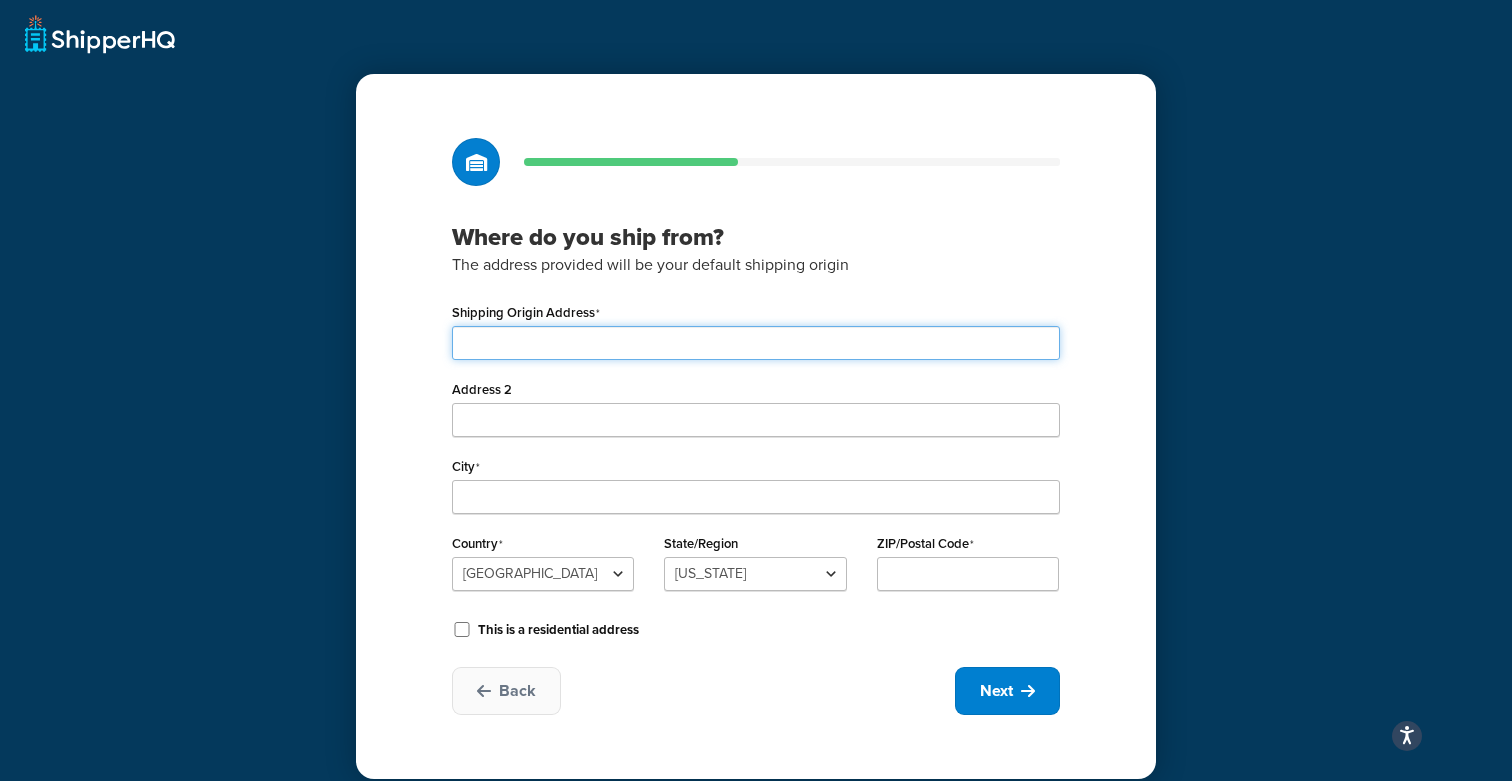 click on "Shipping Origin Address" at bounding box center (756, 343) 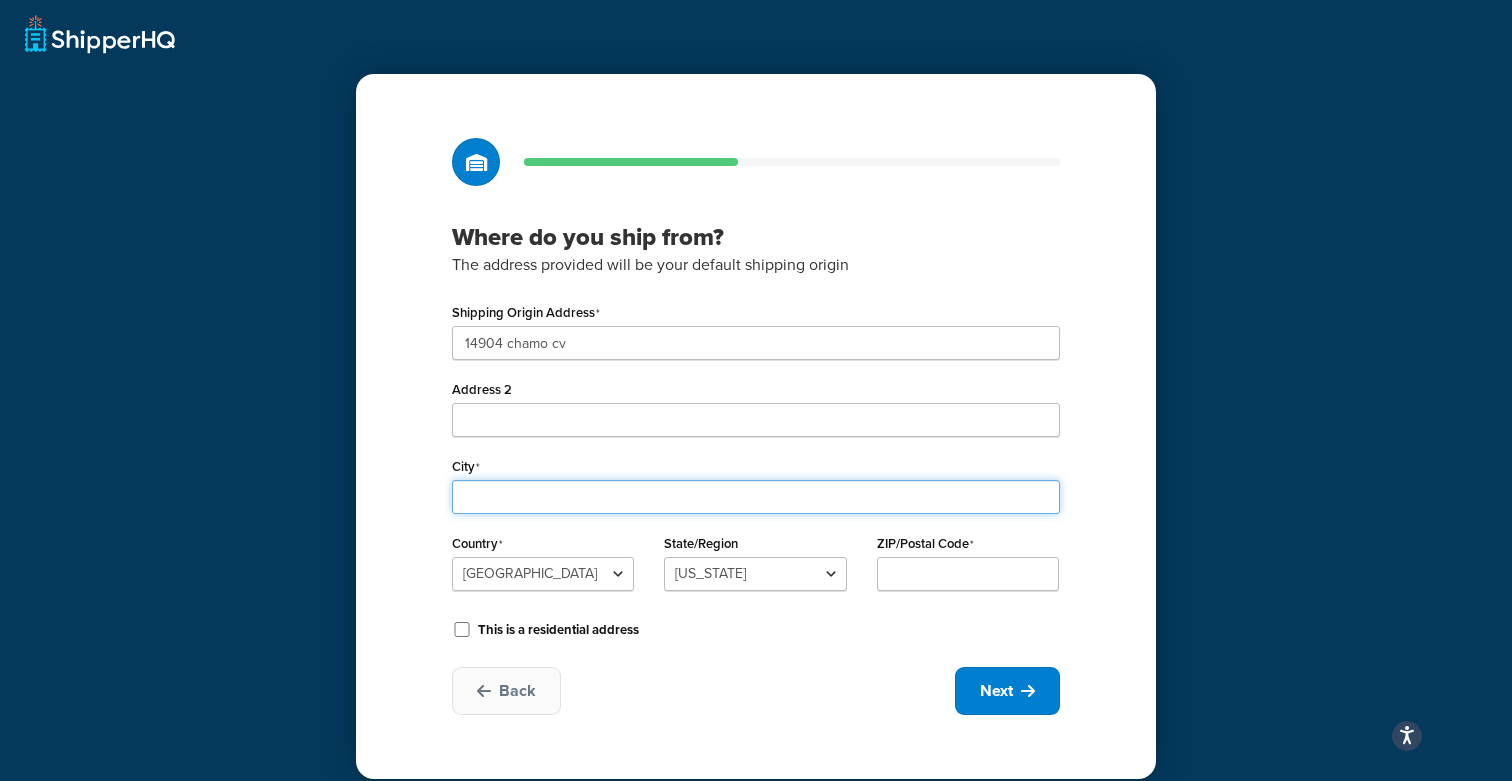 type on "pflugervile" 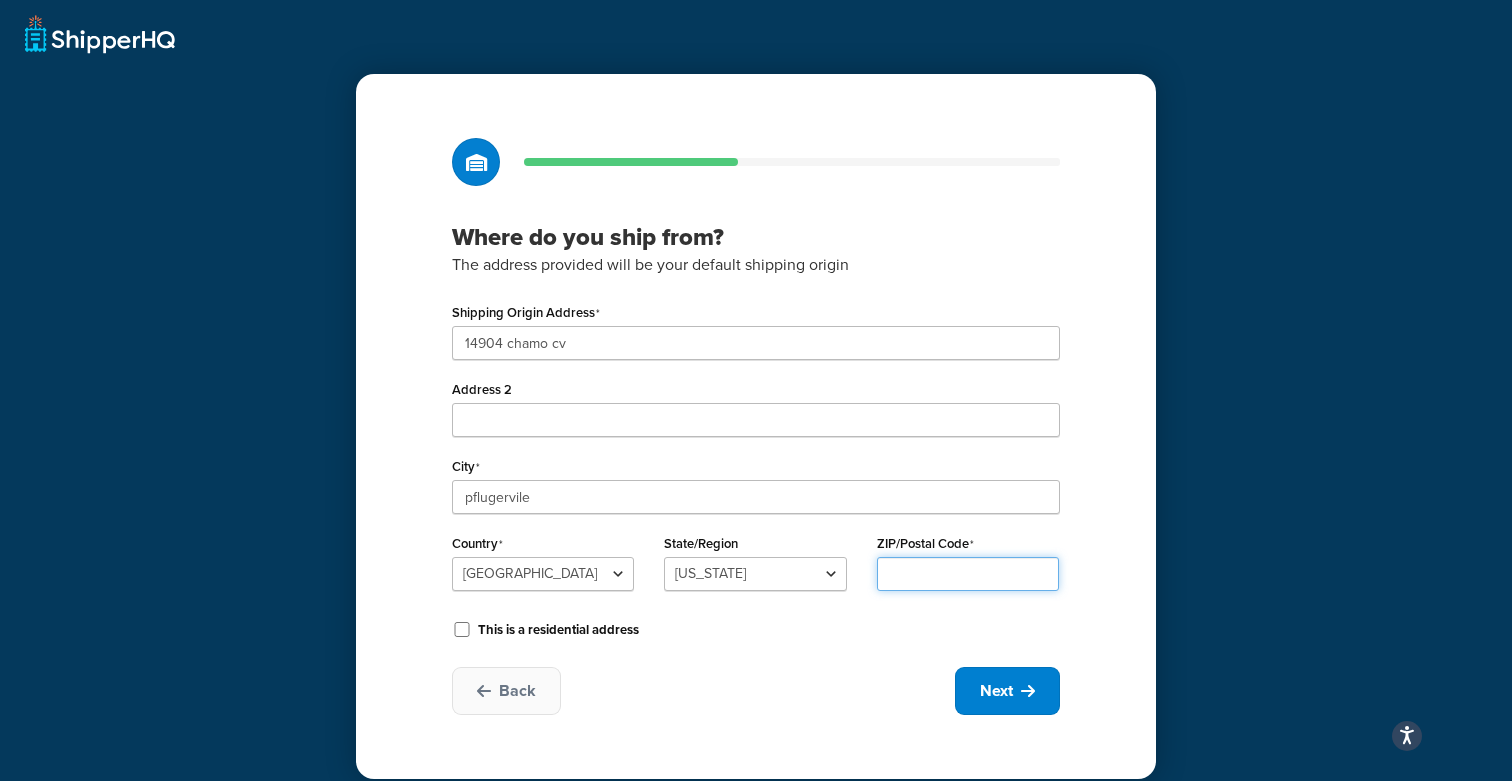 type on "78660" 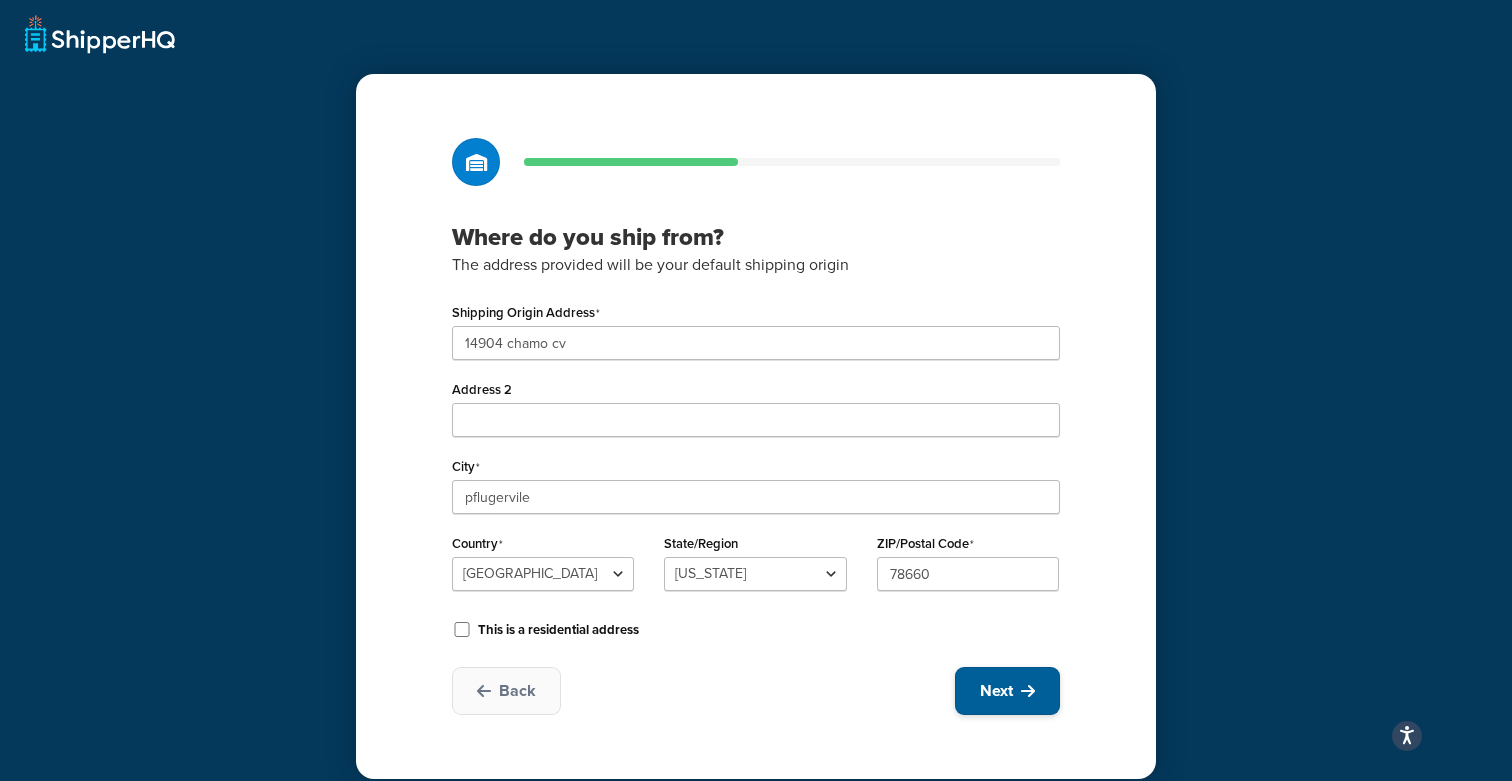 click on "Next" at bounding box center [1007, 691] 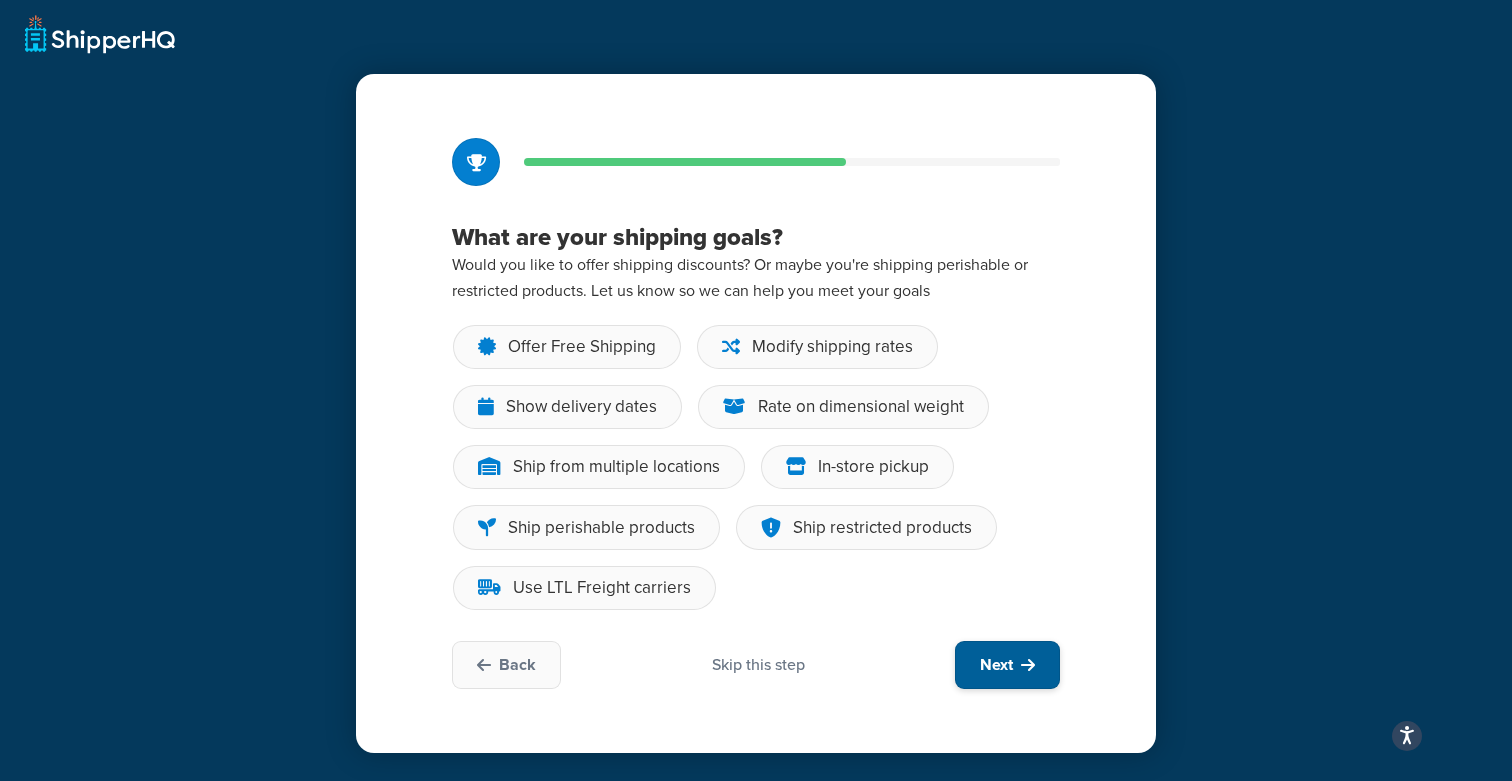 click on "Next" at bounding box center (996, 665) 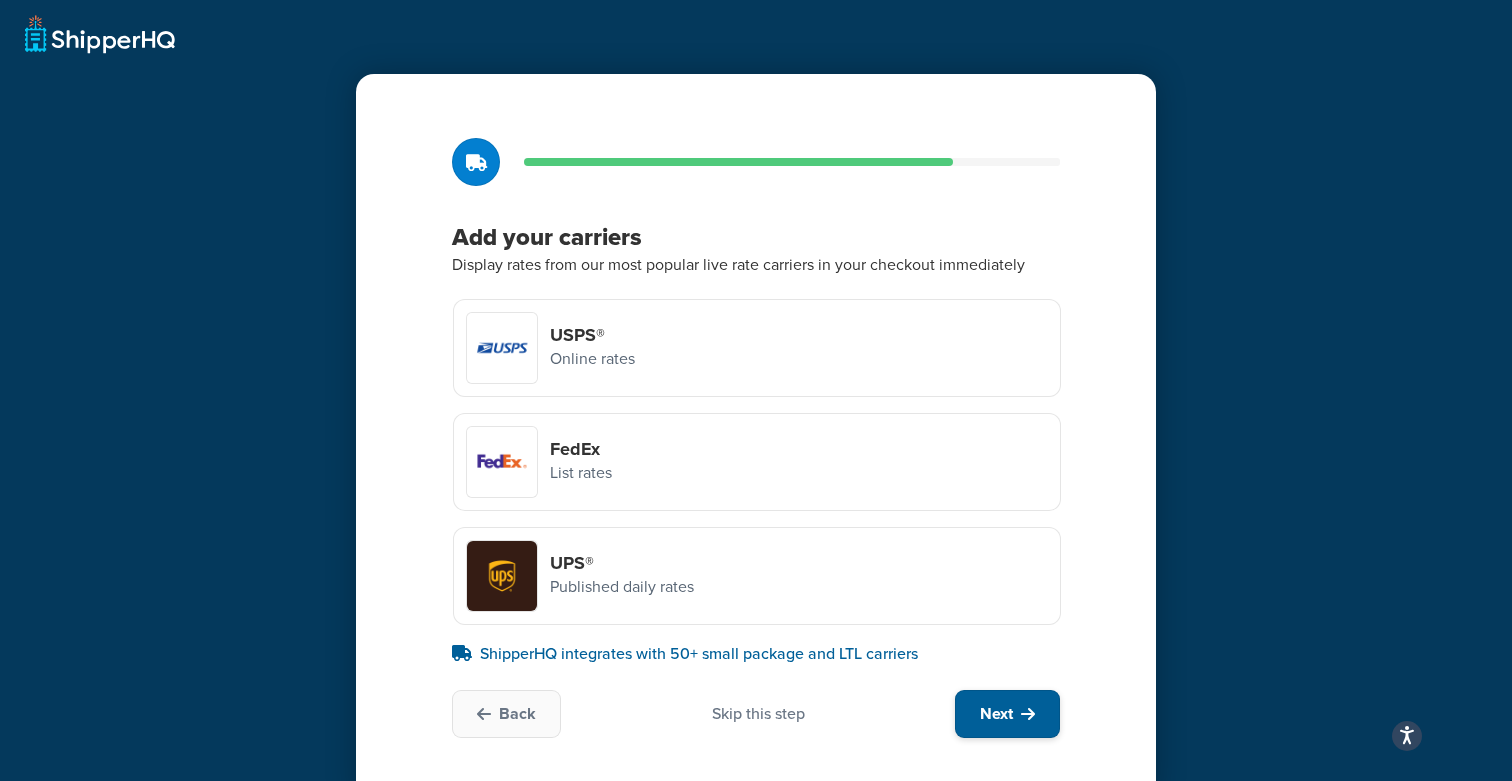 click on "Next" at bounding box center [1007, 714] 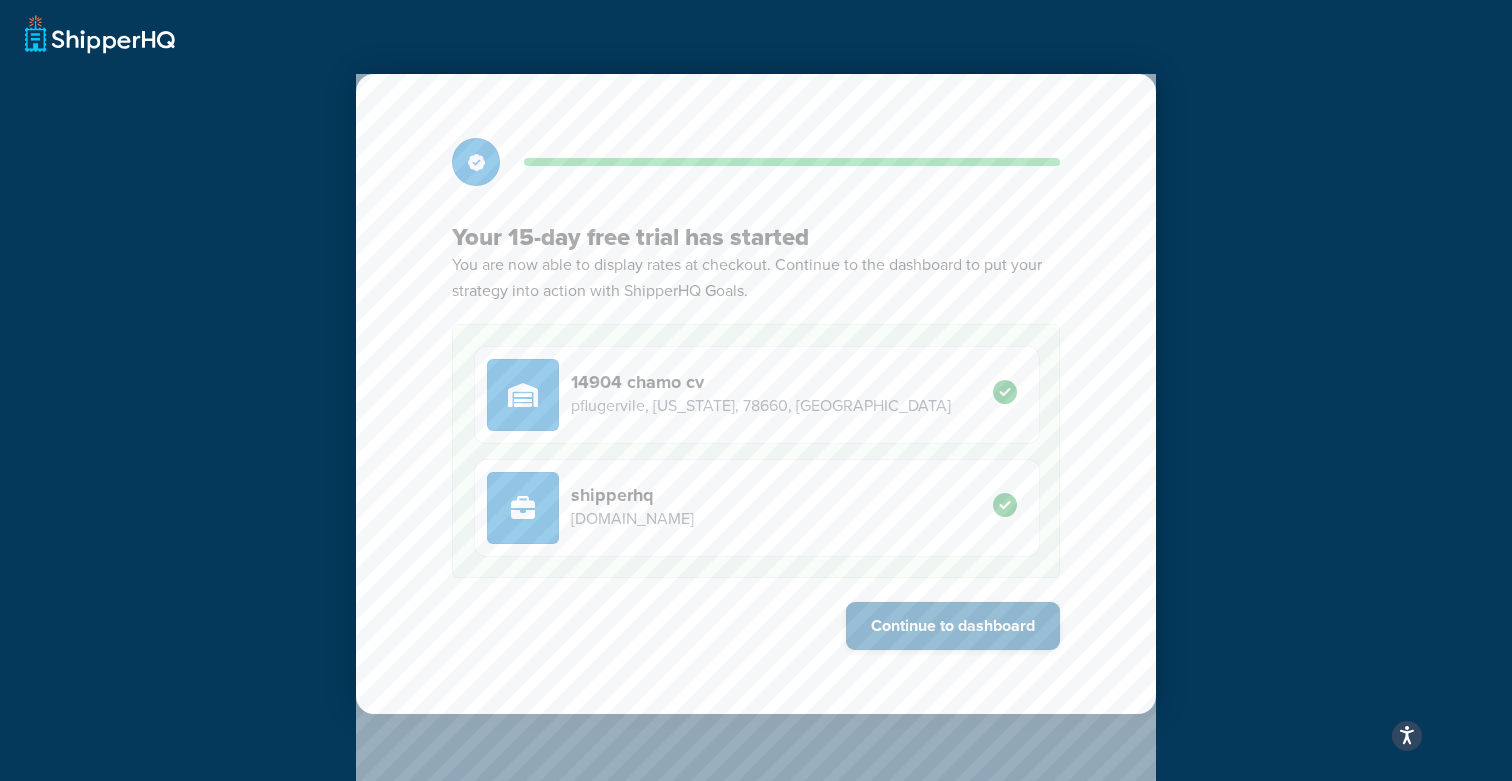 click on "Continue to dashboard" at bounding box center [953, 626] 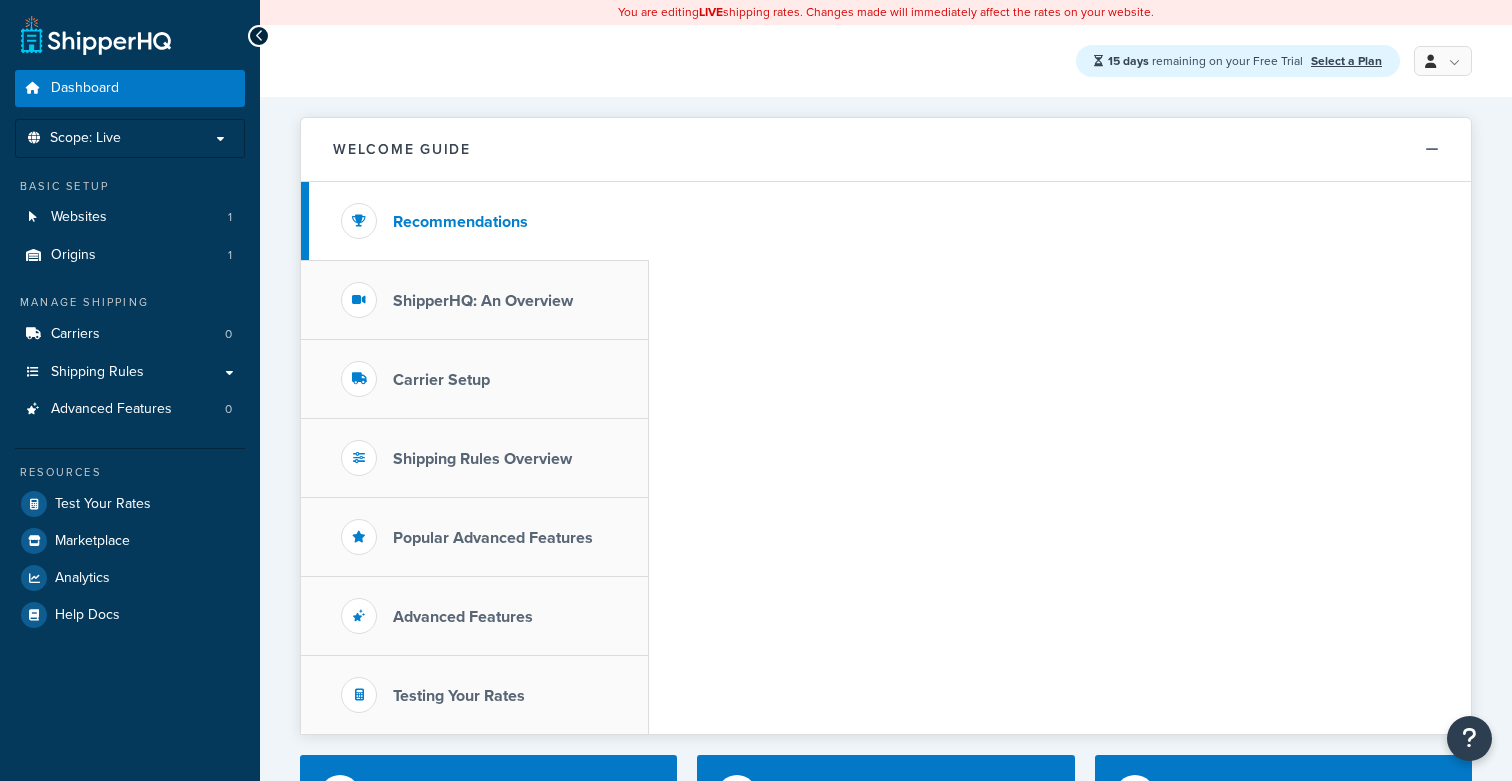 scroll, scrollTop: 0, scrollLeft: 0, axis: both 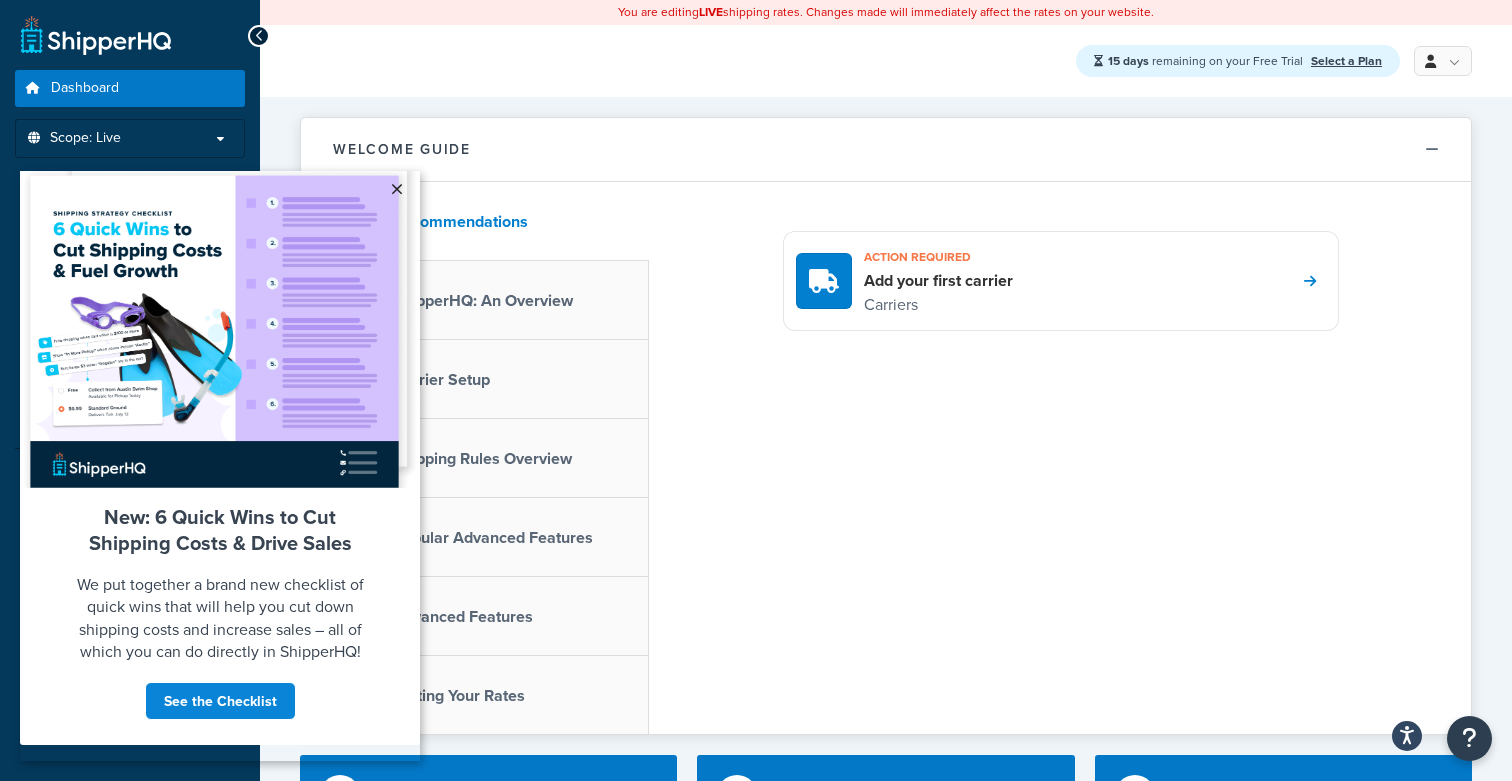 click on "×" at bounding box center (396, 189) 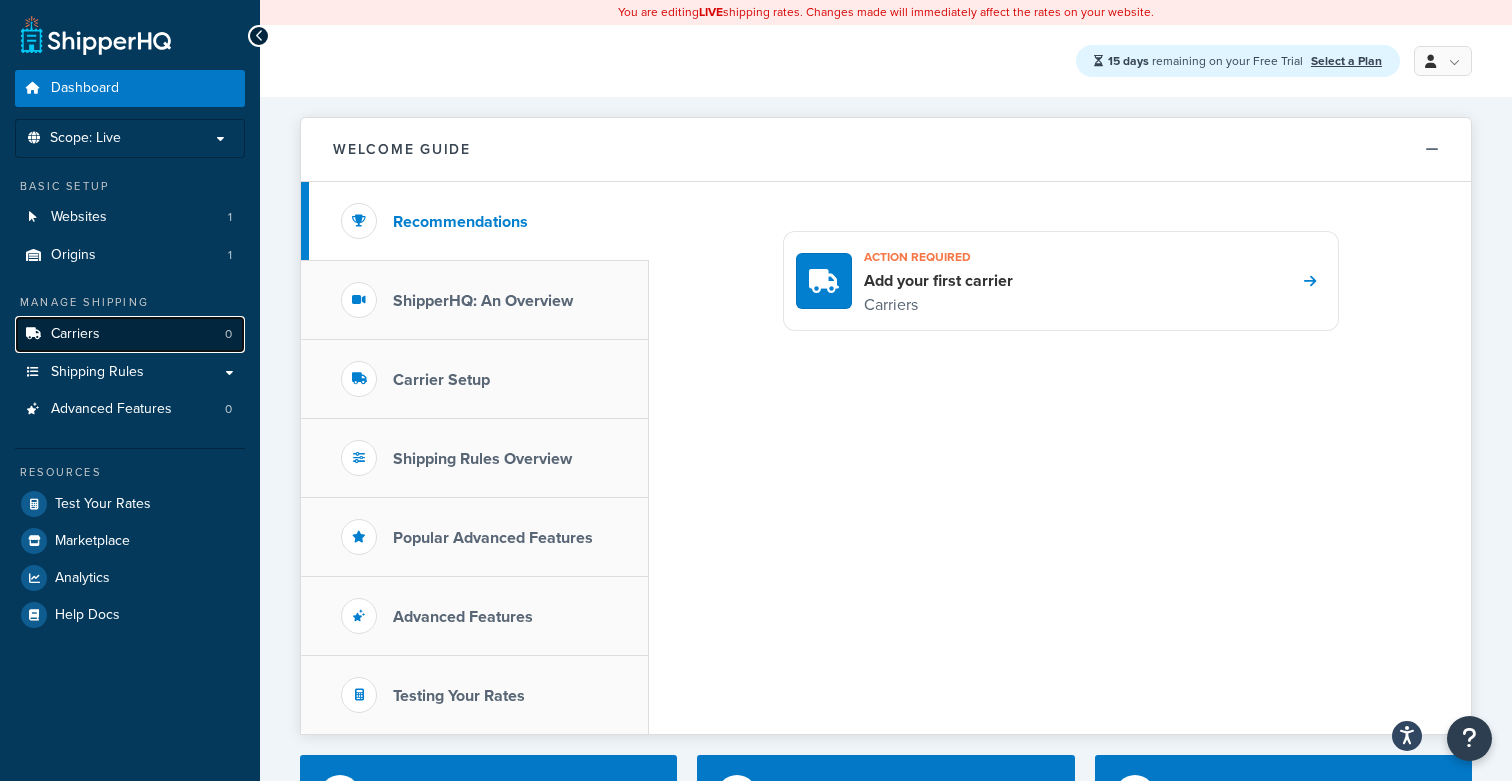 click on "Carriers 0" at bounding box center [130, 334] 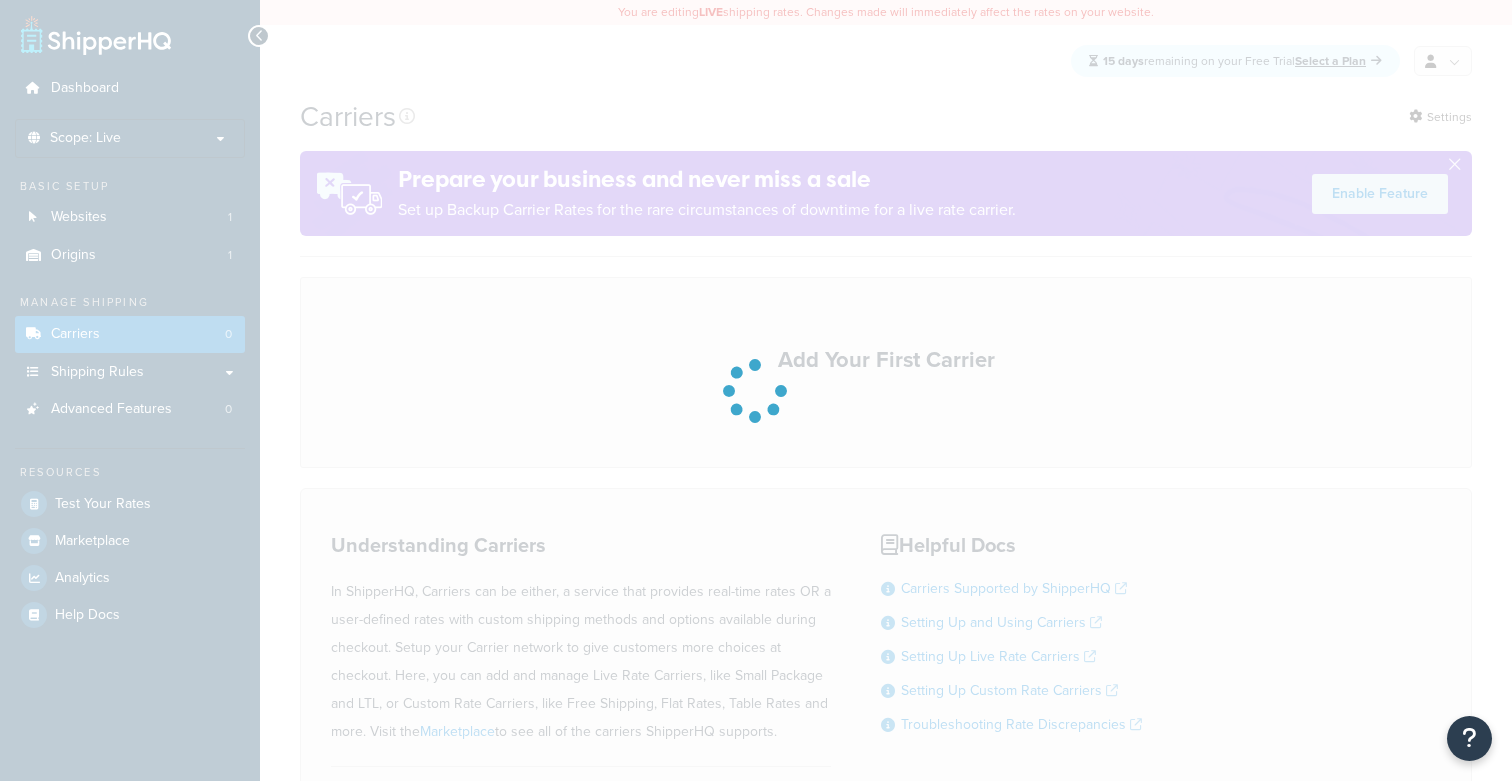 scroll, scrollTop: 0, scrollLeft: 0, axis: both 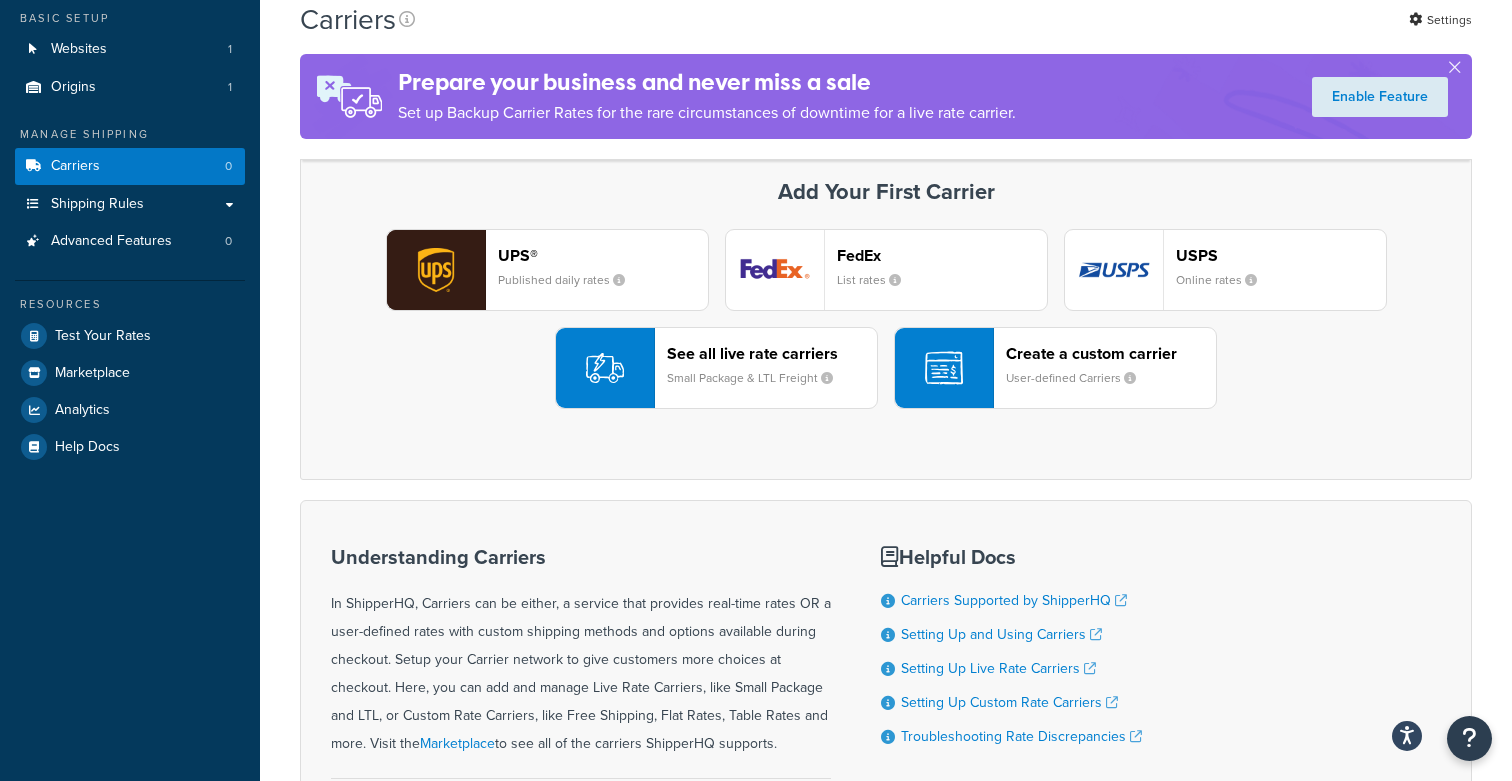 click on "User-defined Carriers" at bounding box center (1079, 378) 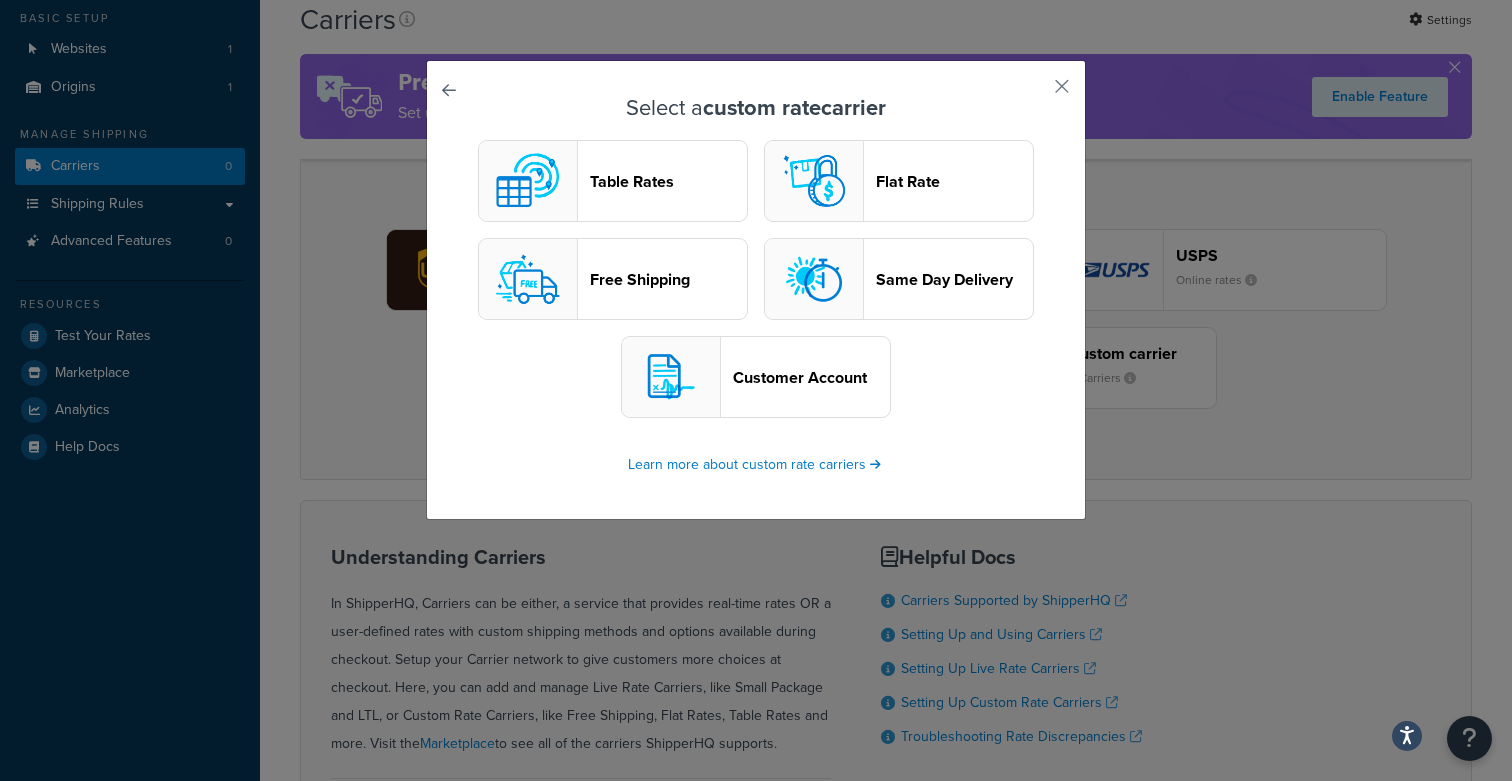 click on "Table Rates" at bounding box center (613, 181) 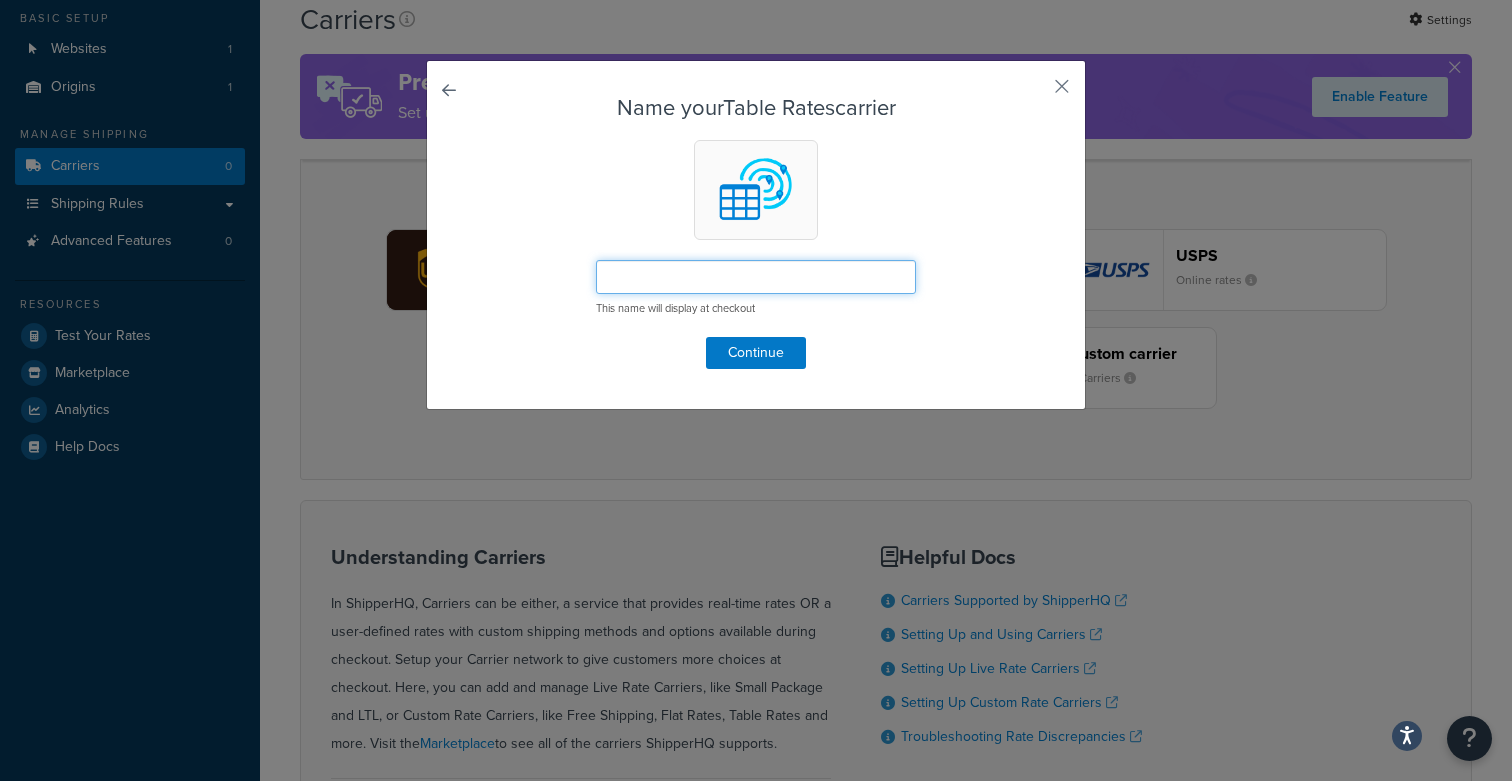 click at bounding box center (756, 277) 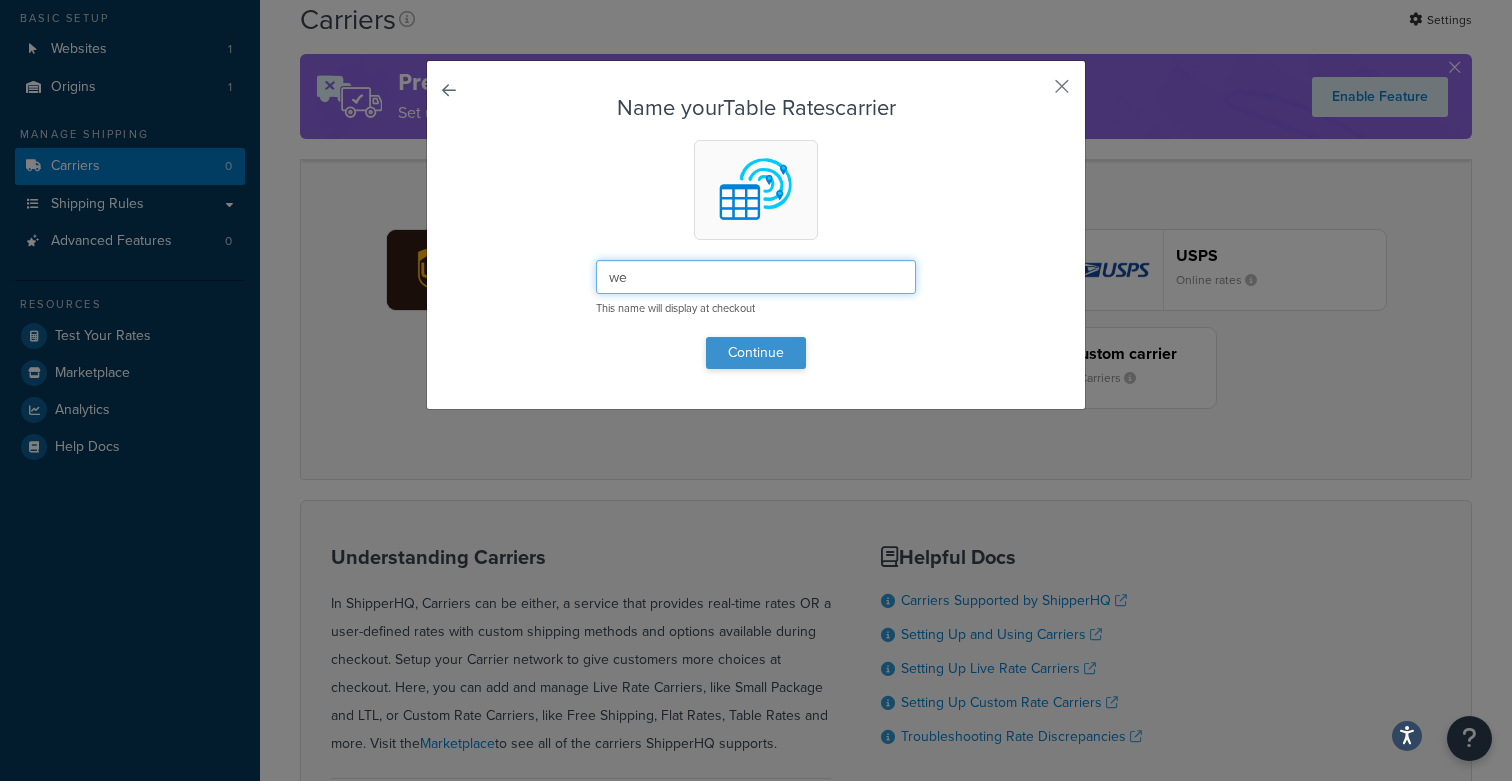 type on "we" 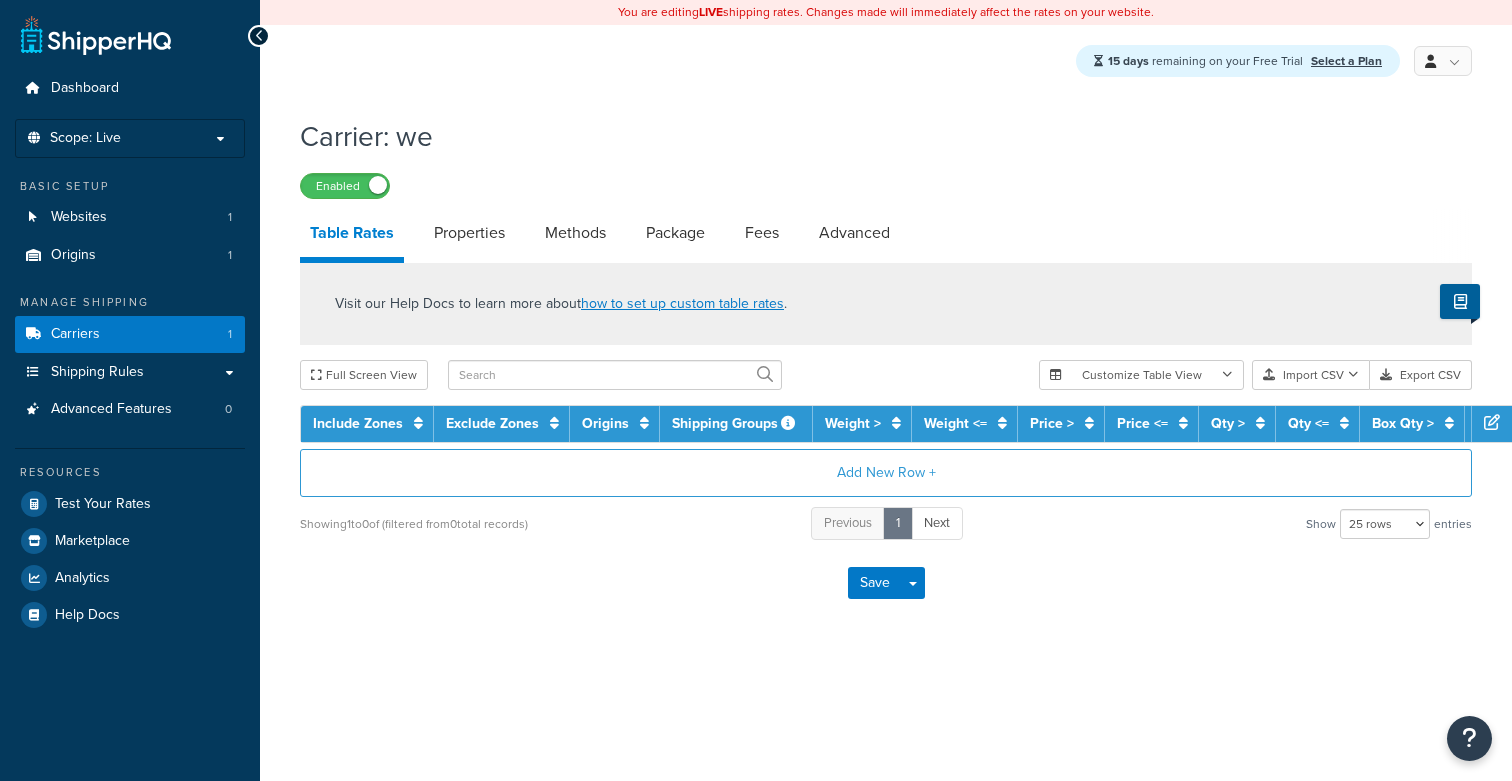 select on "25" 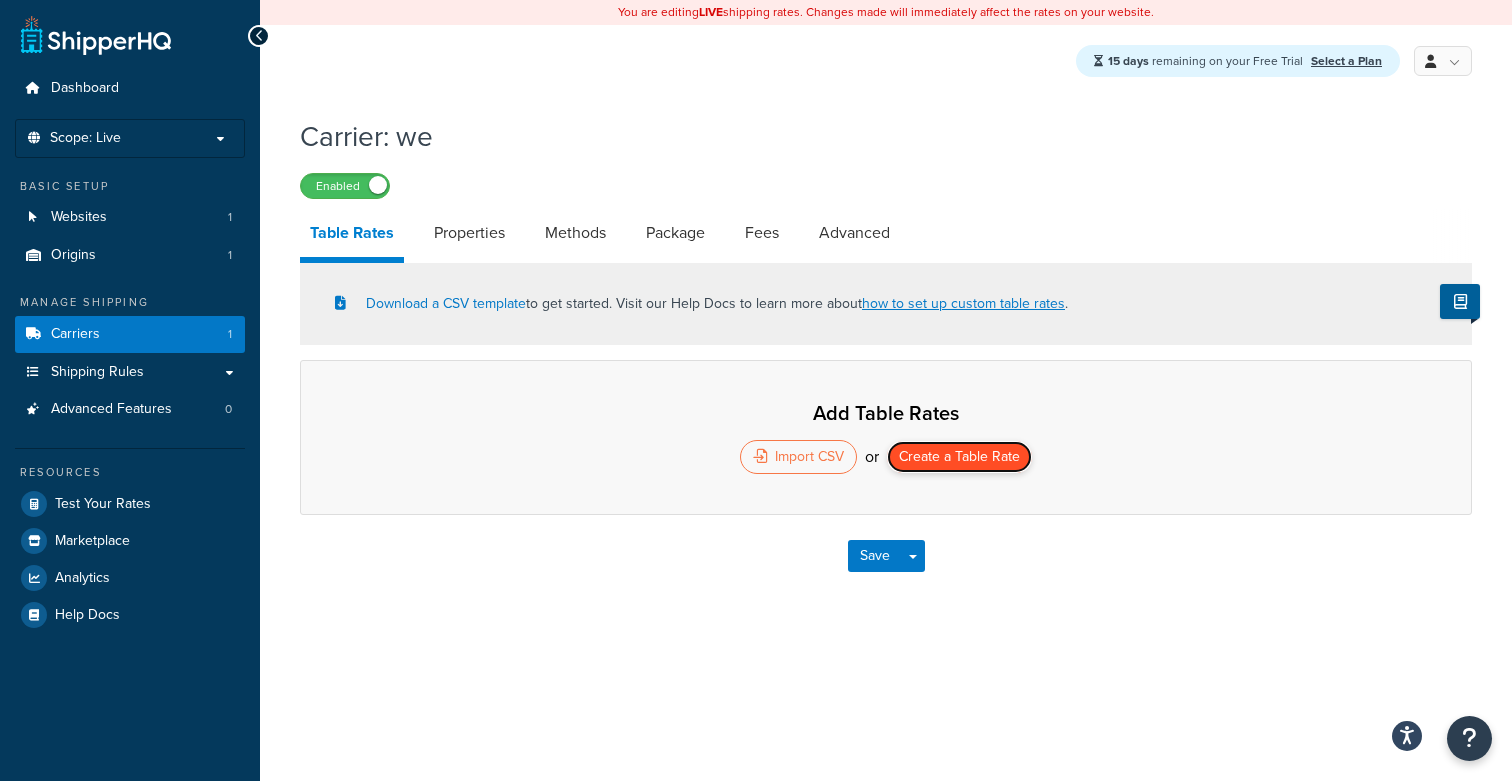 click on "Create a Table Rate" at bounding box center [959, 457] 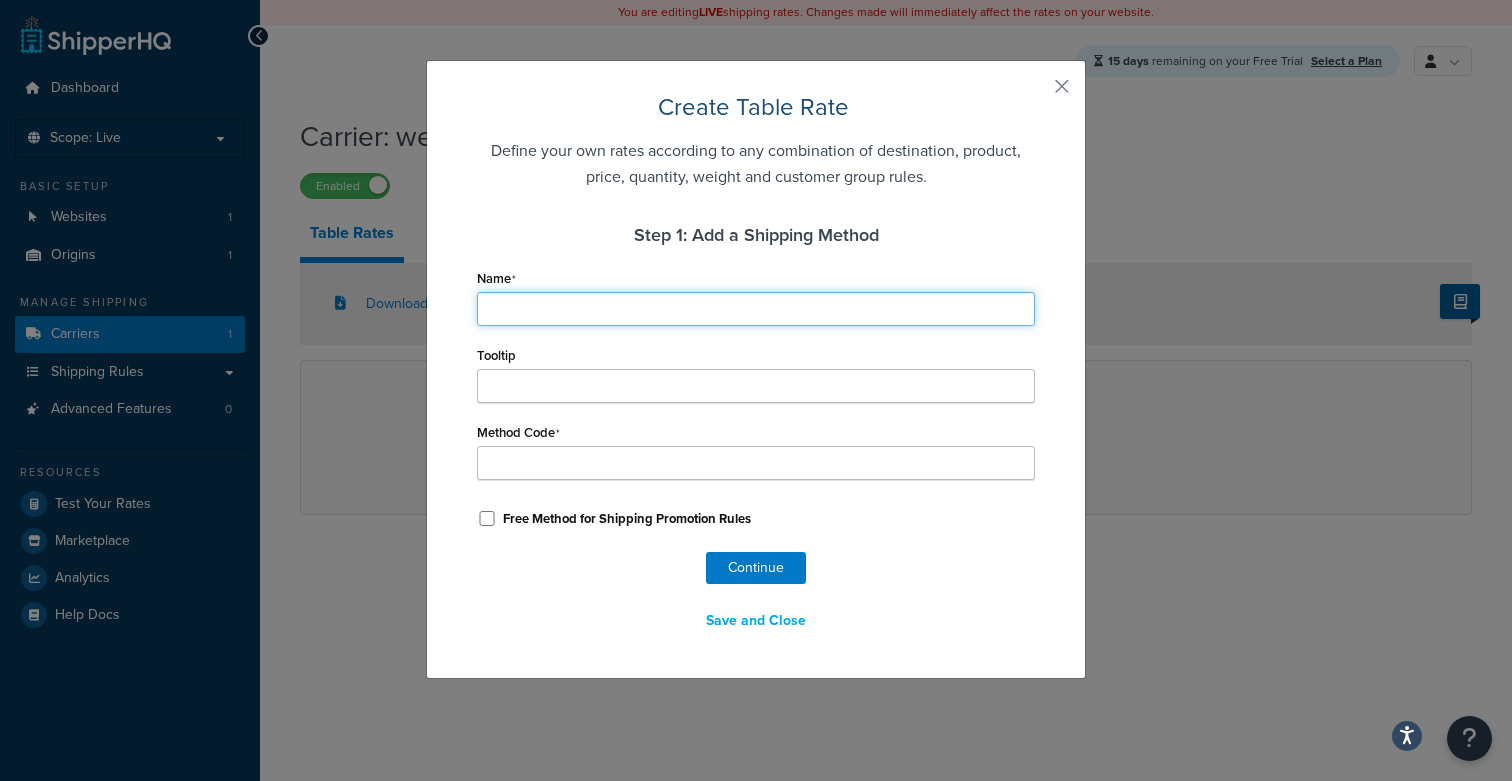 click on "Name" at bounding box center (756, 309) 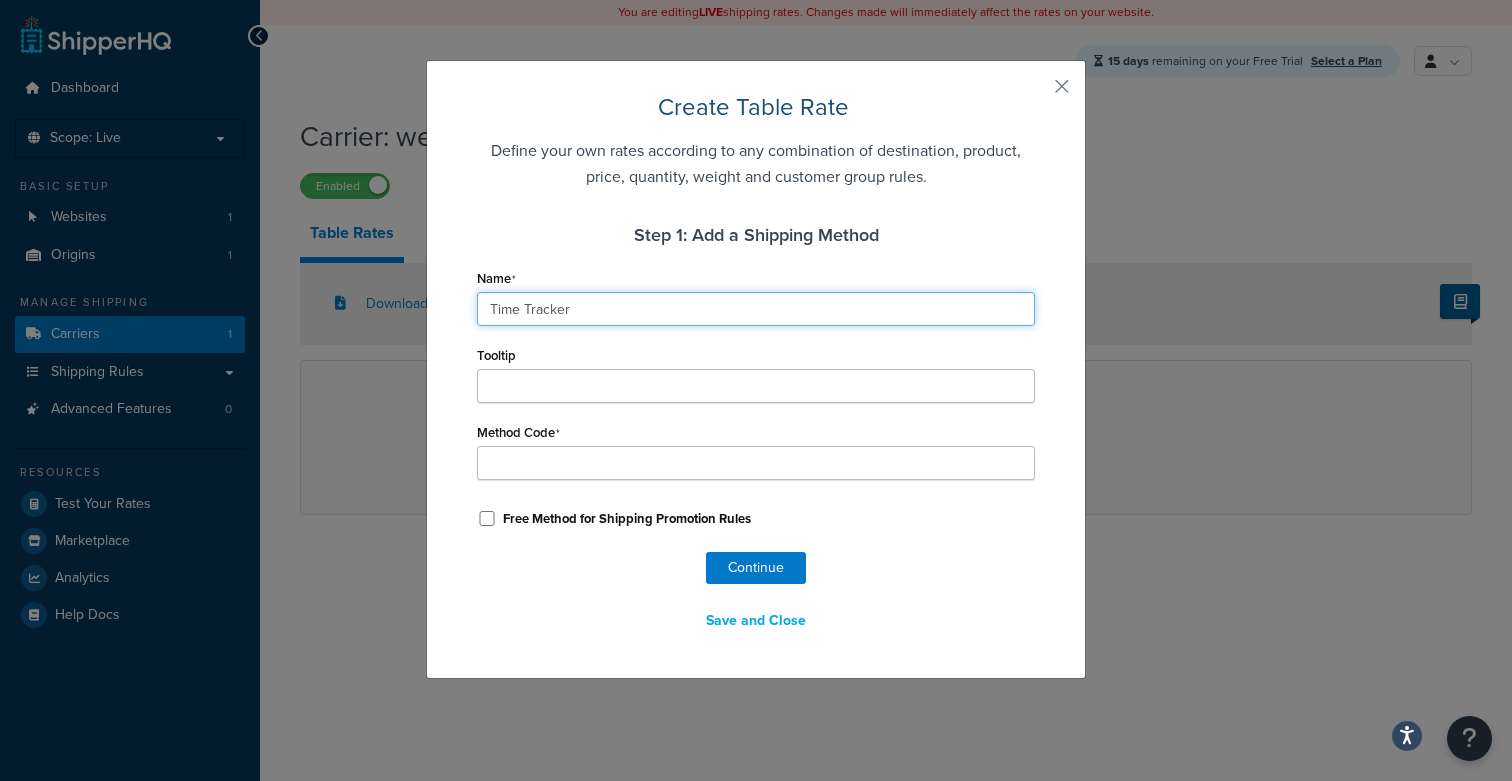 type on "Time_Tracker" 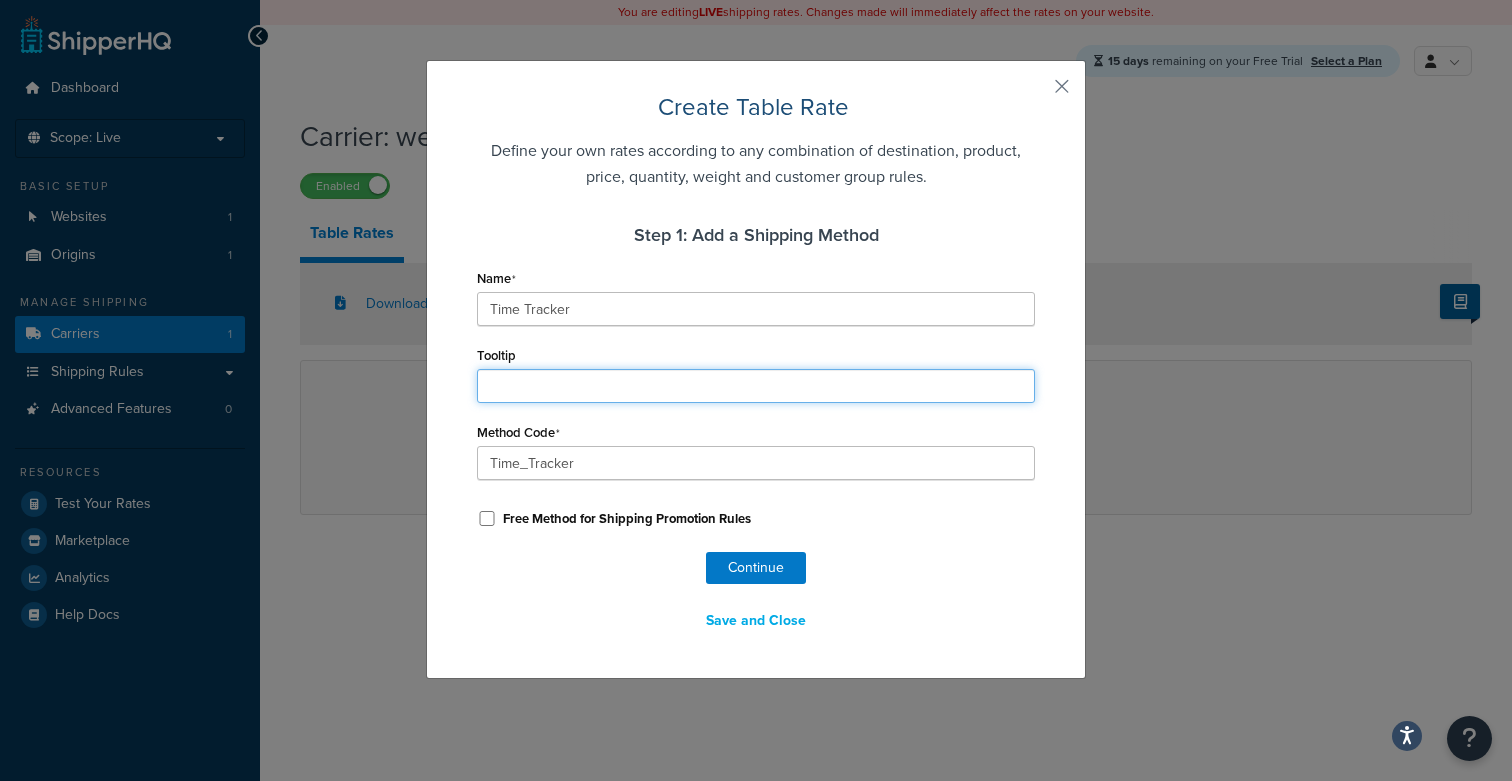 click on "Tooltip" at bounding box center [756, 386] 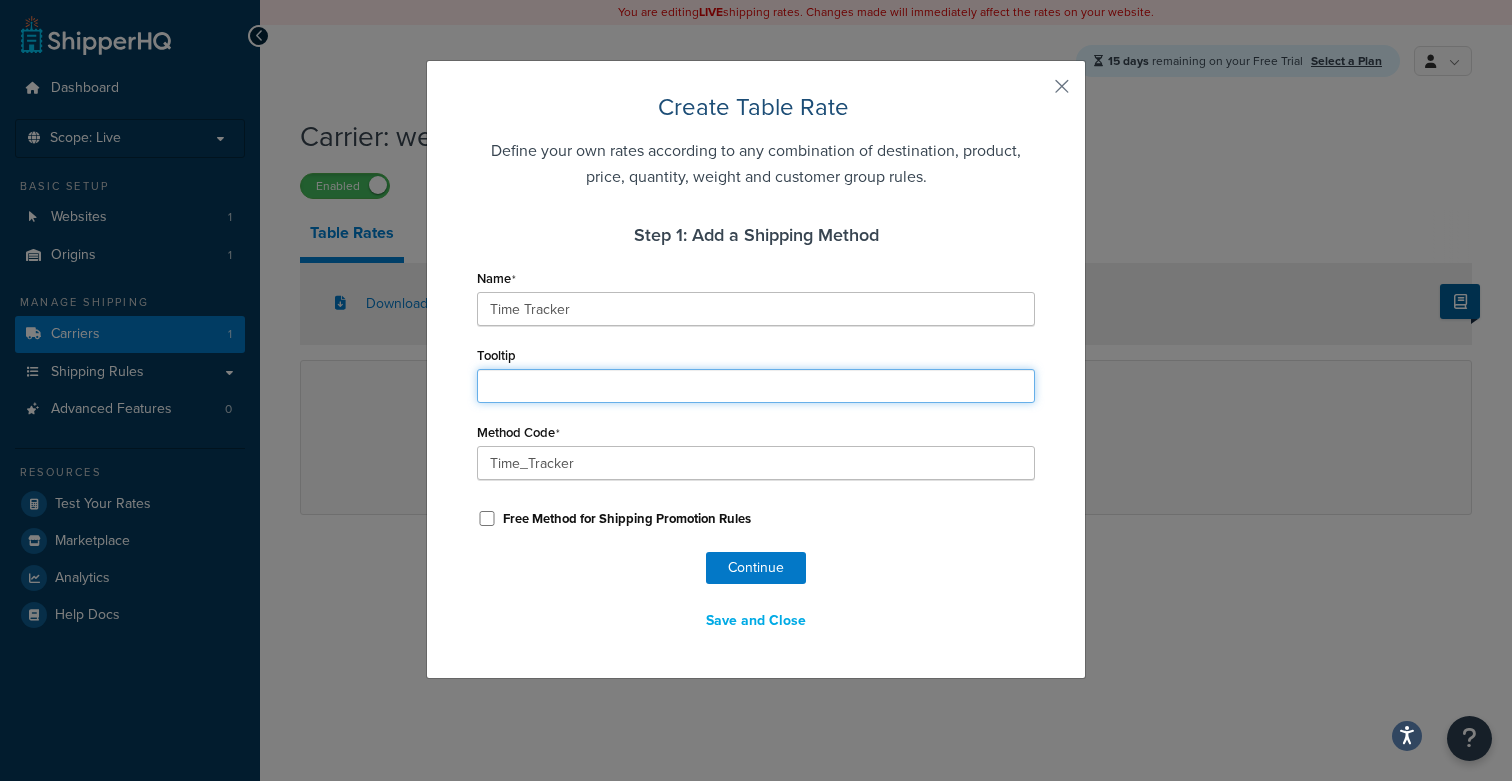 type on "Shopware" 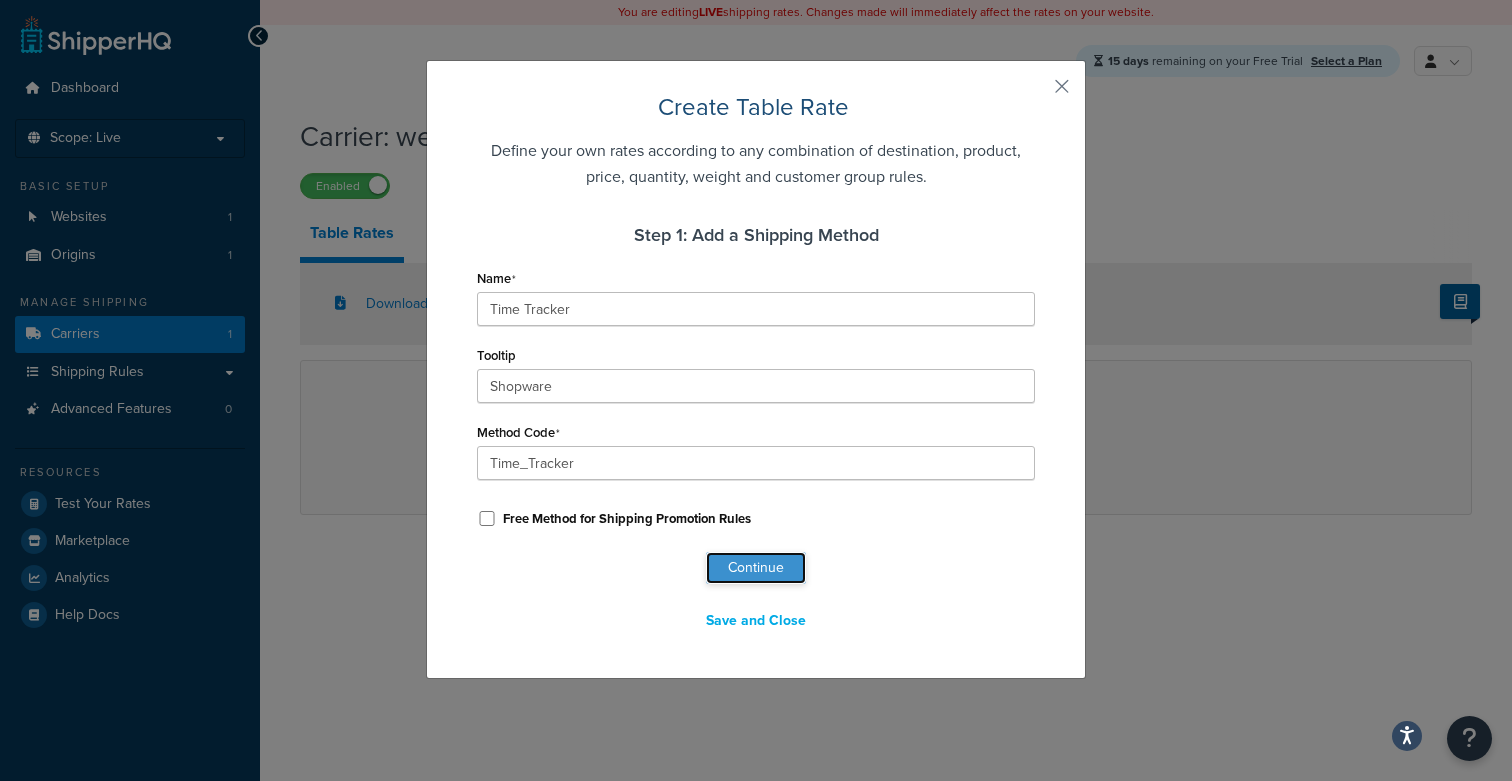 click on "Continue" at bounding box center [756, 568] 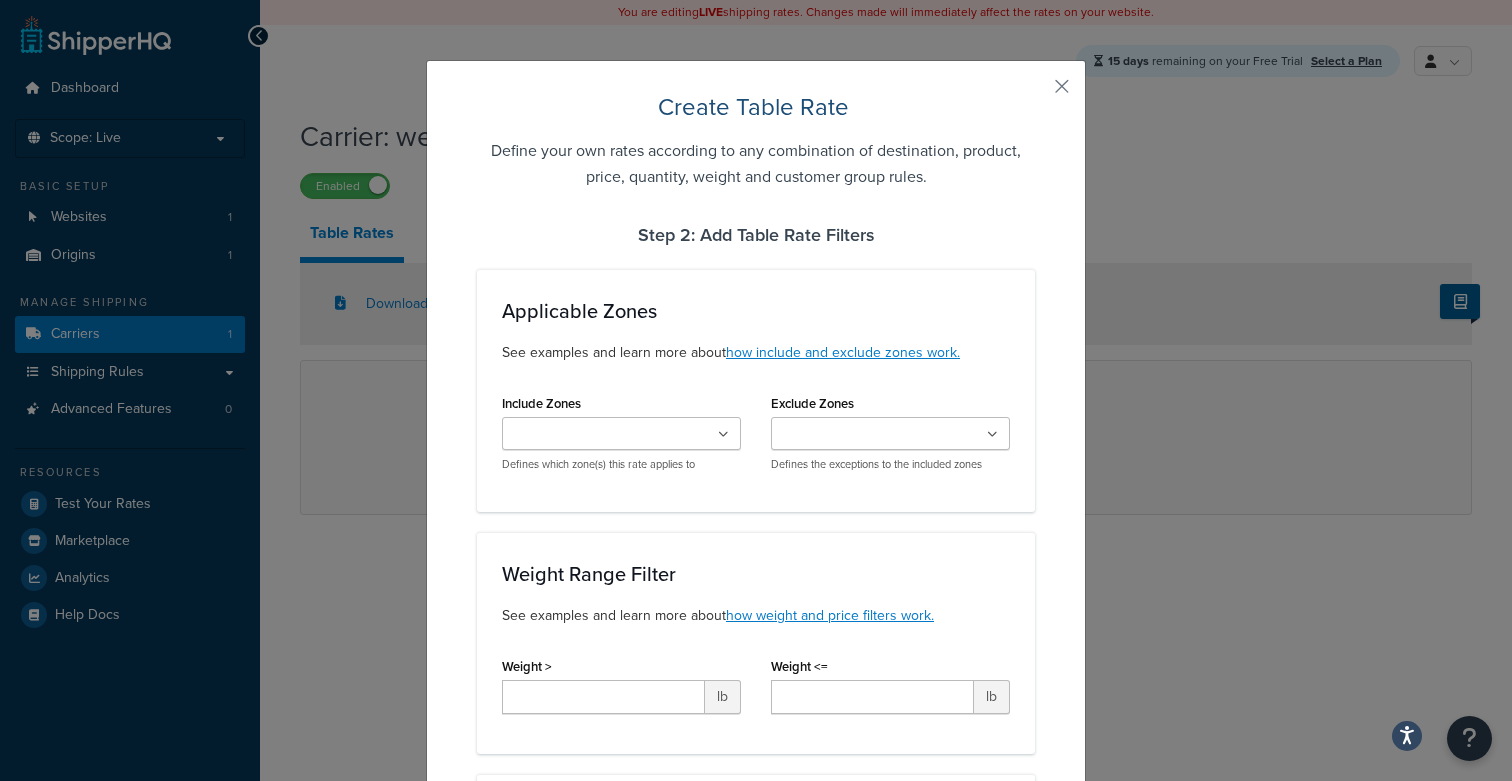 click at bounding box center (621, 433) 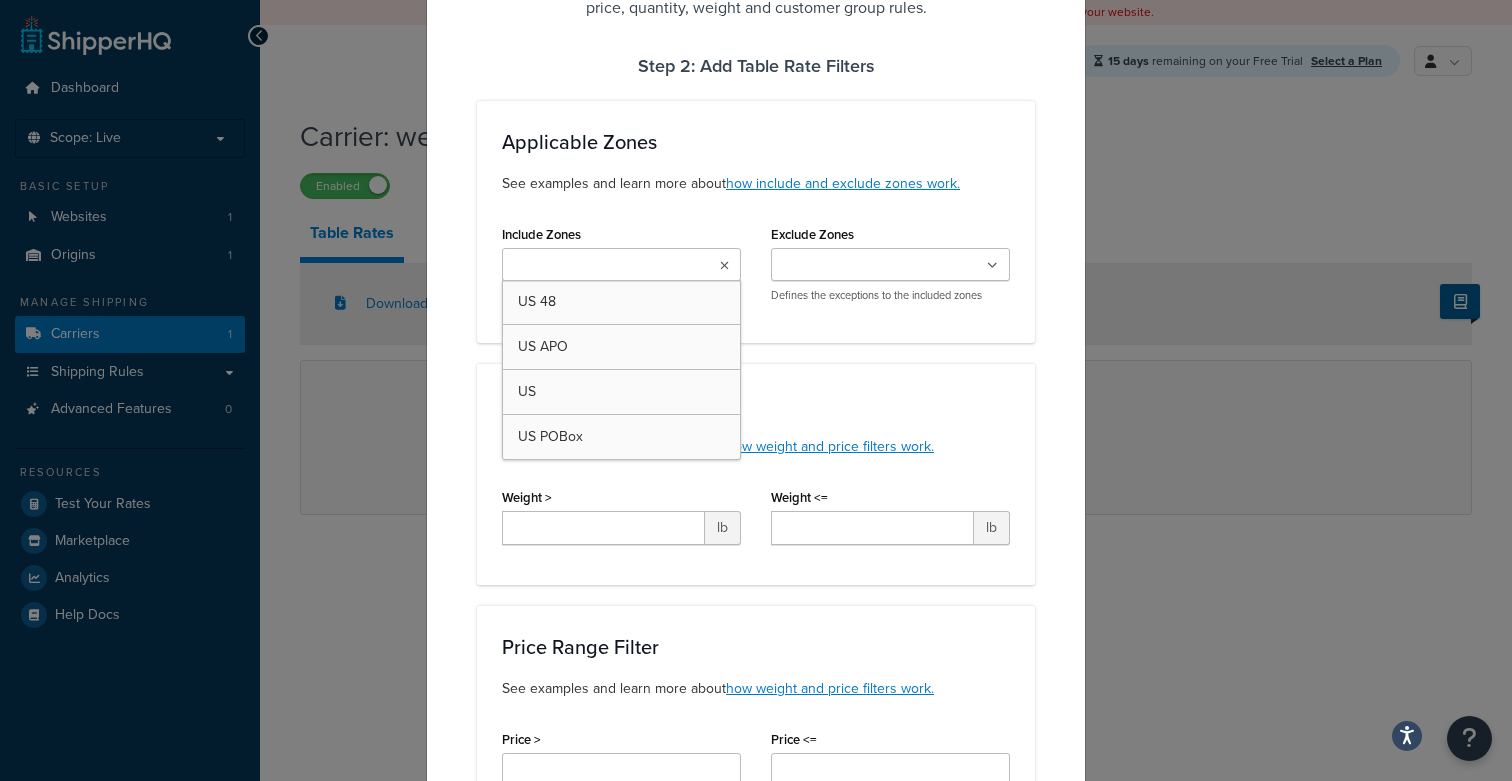 select on "177237" 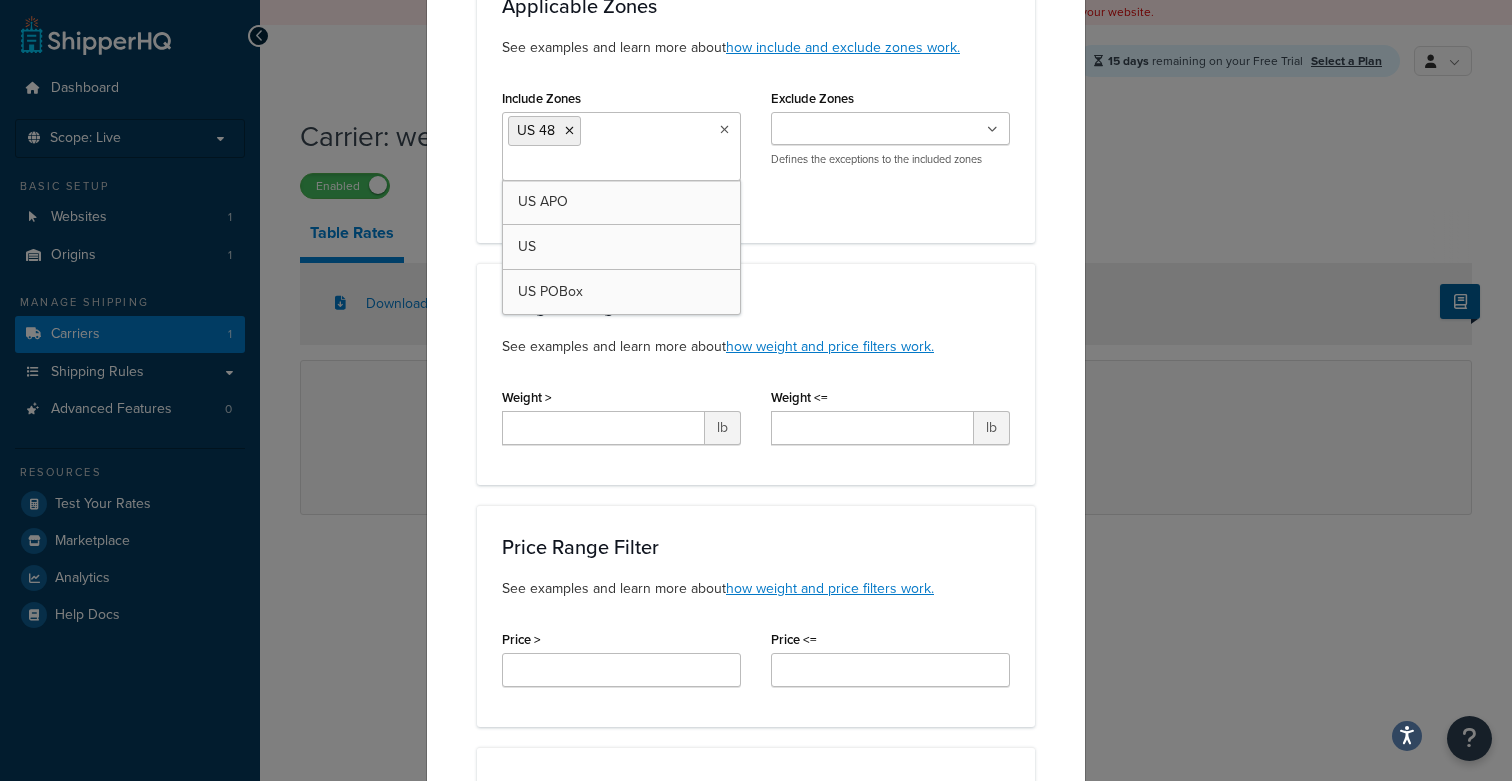 scroll, scrollTop: 395, scrollLeft: 0, axis: vertical 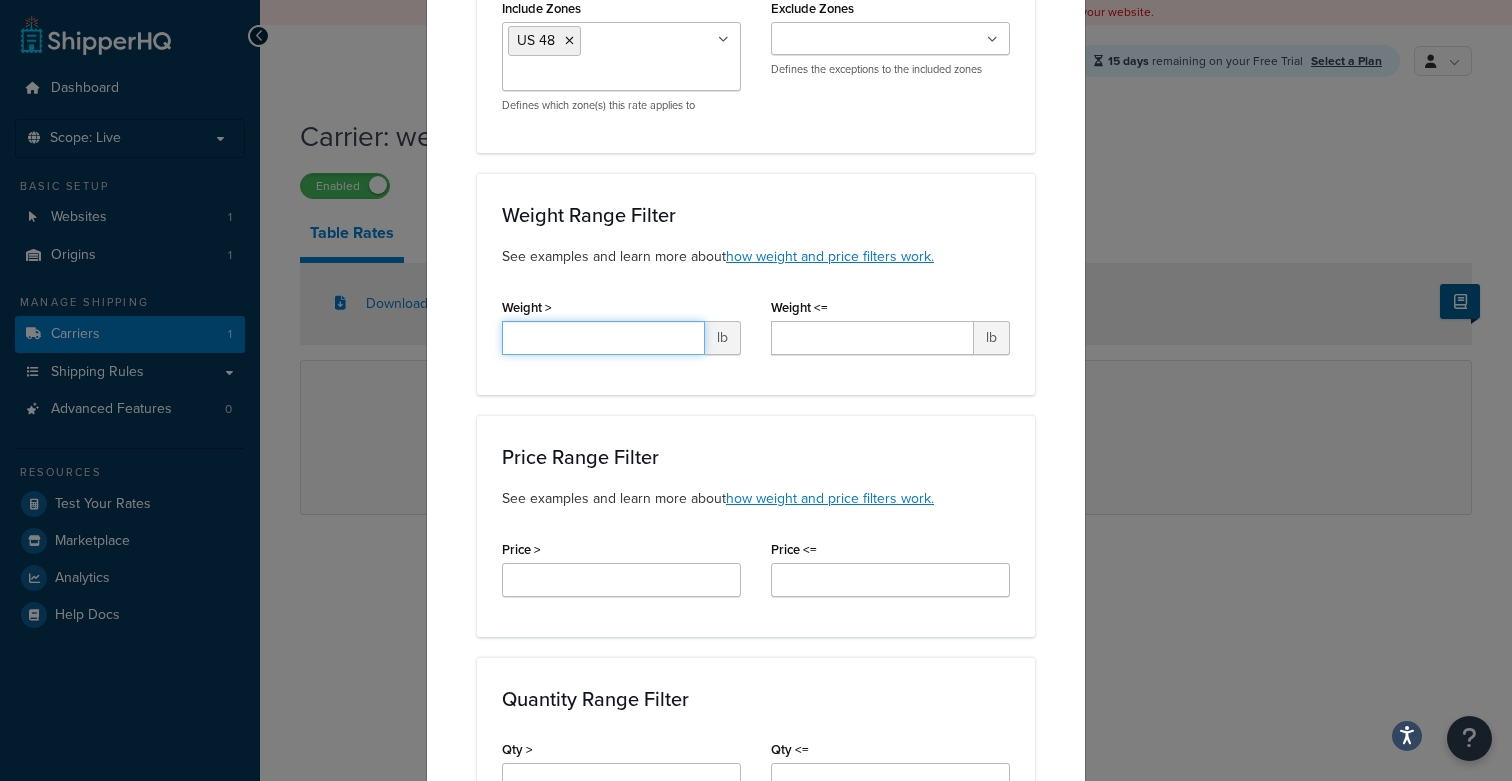 click on "Weight >" at bounding box center [603, 338] 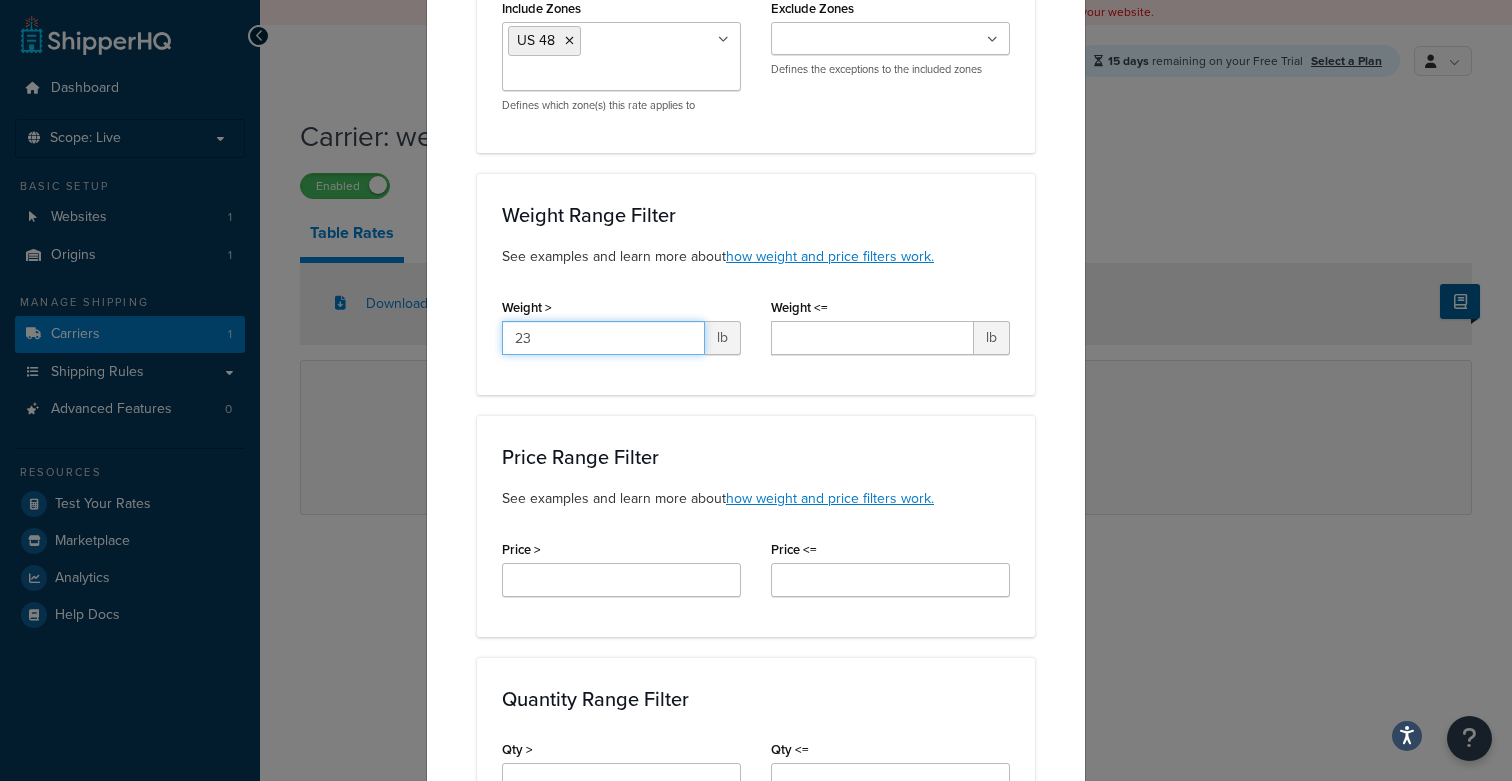 type on "23" 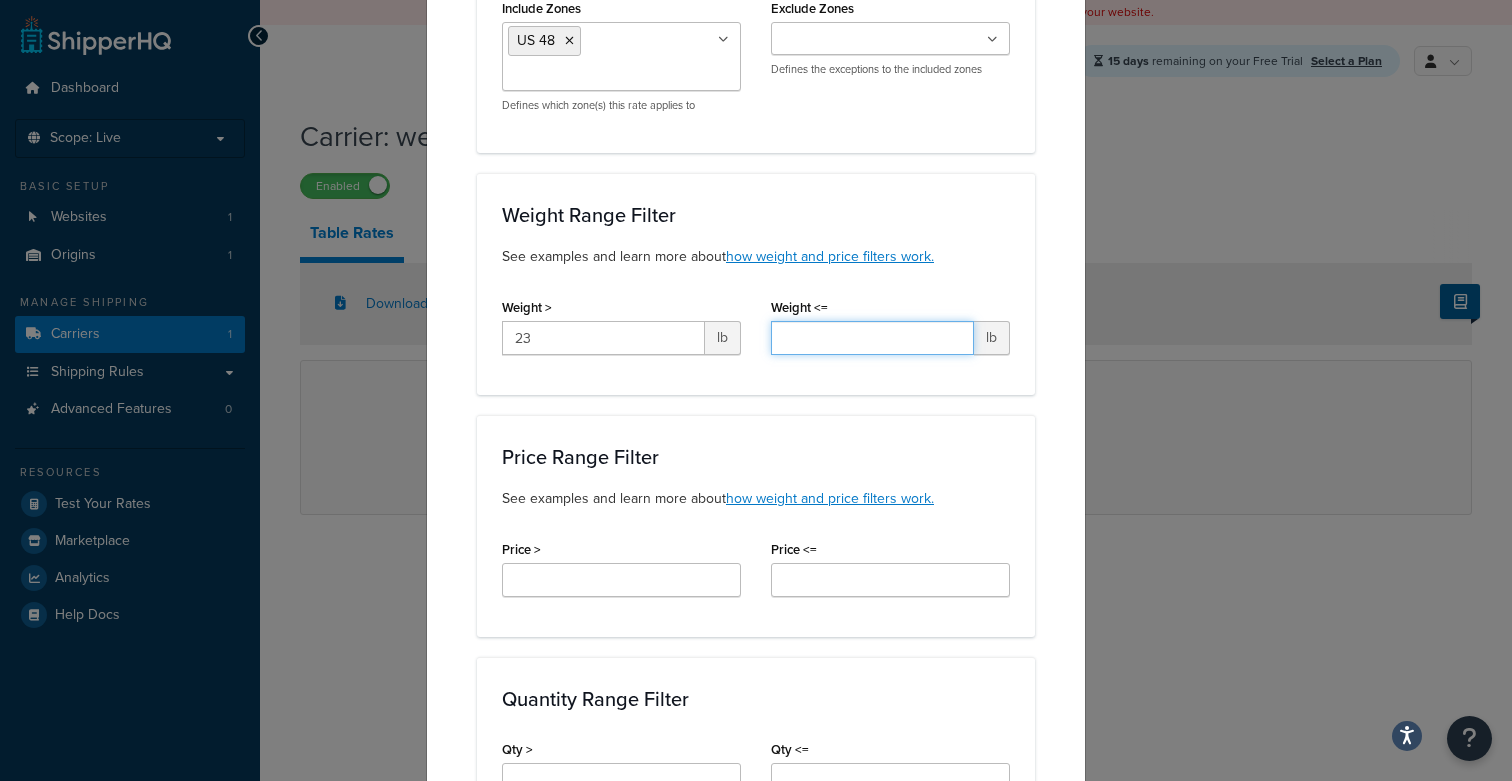click on "Weight <=" at bounding box center (872, 338) 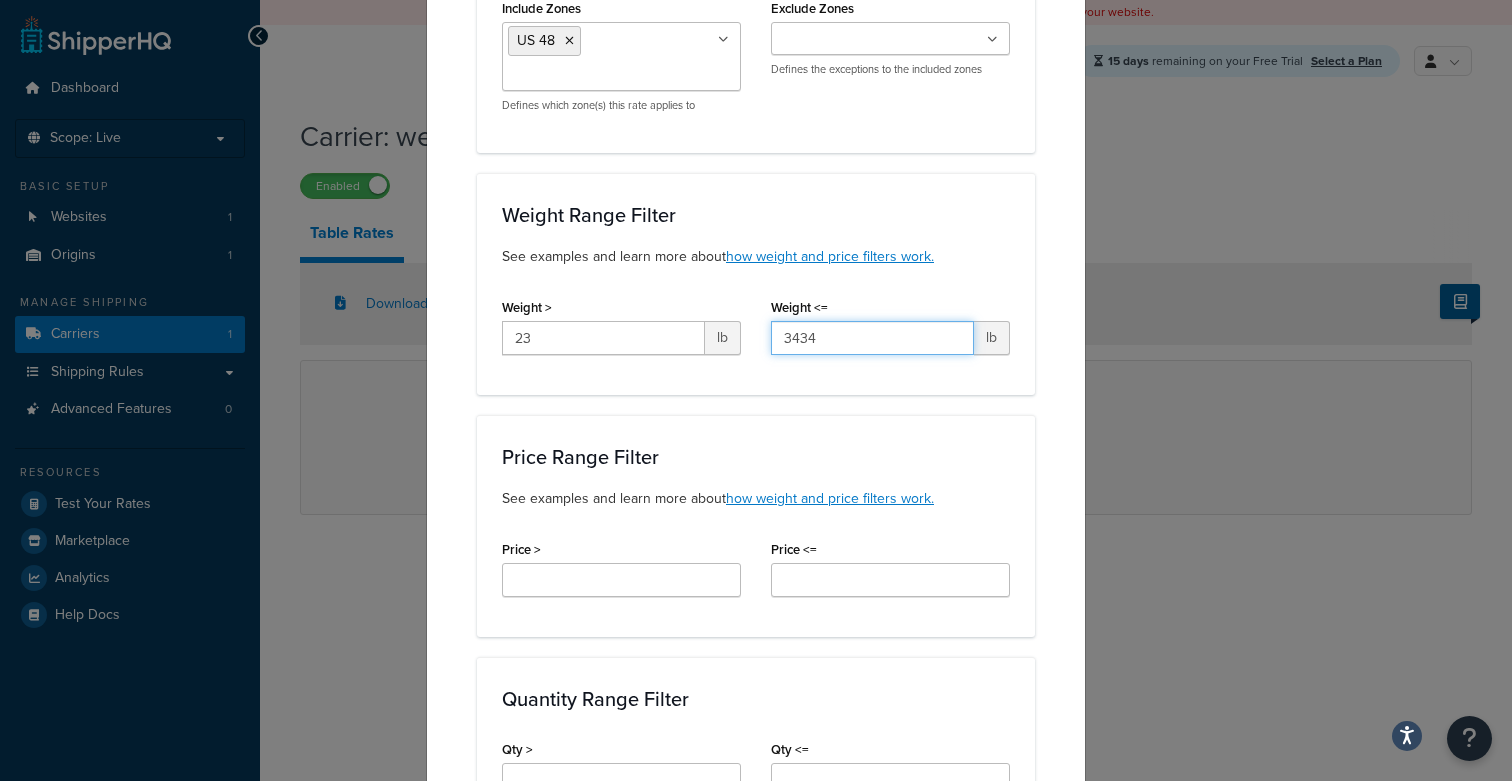type on "3434" 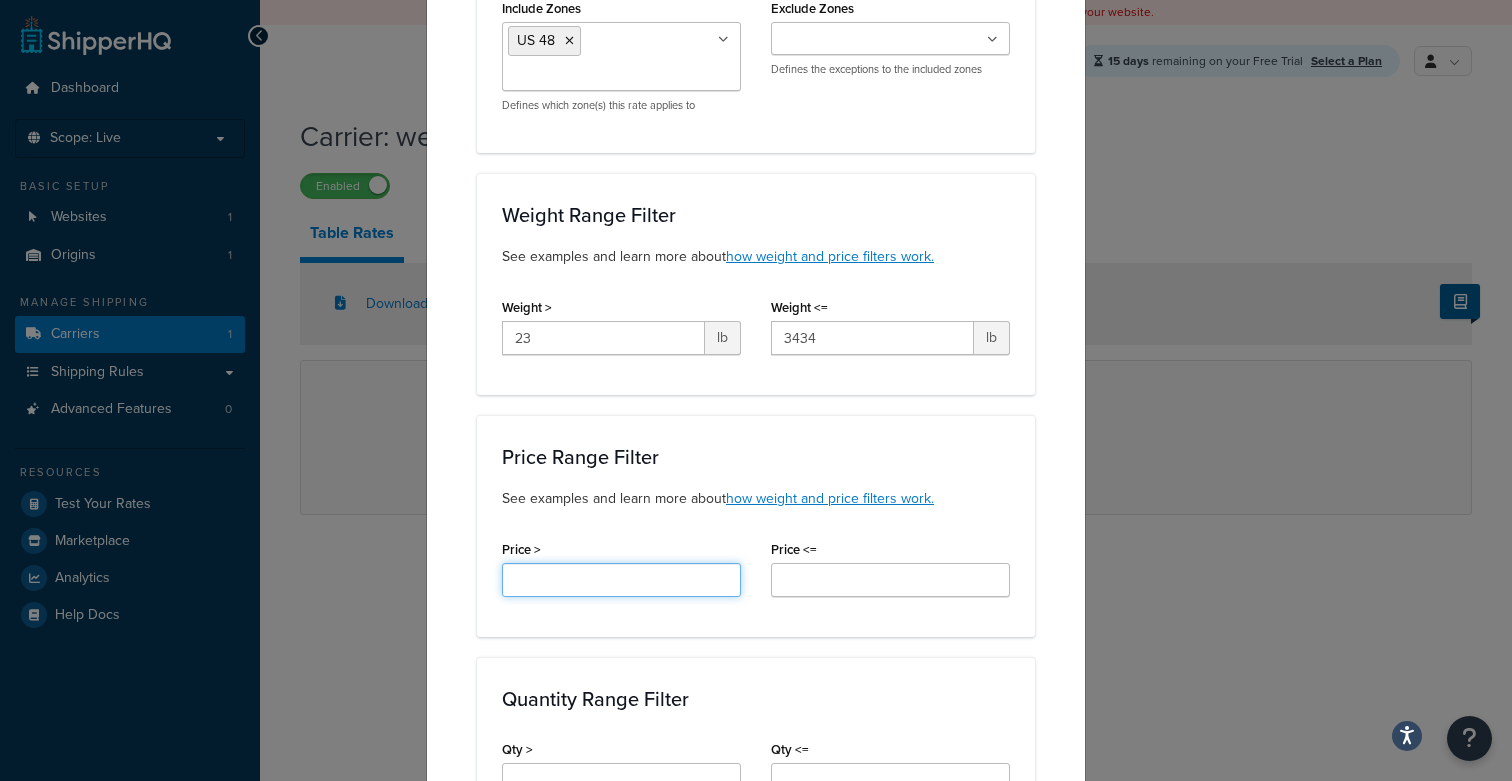 click on "Price >" at bounding box center [621, 580] 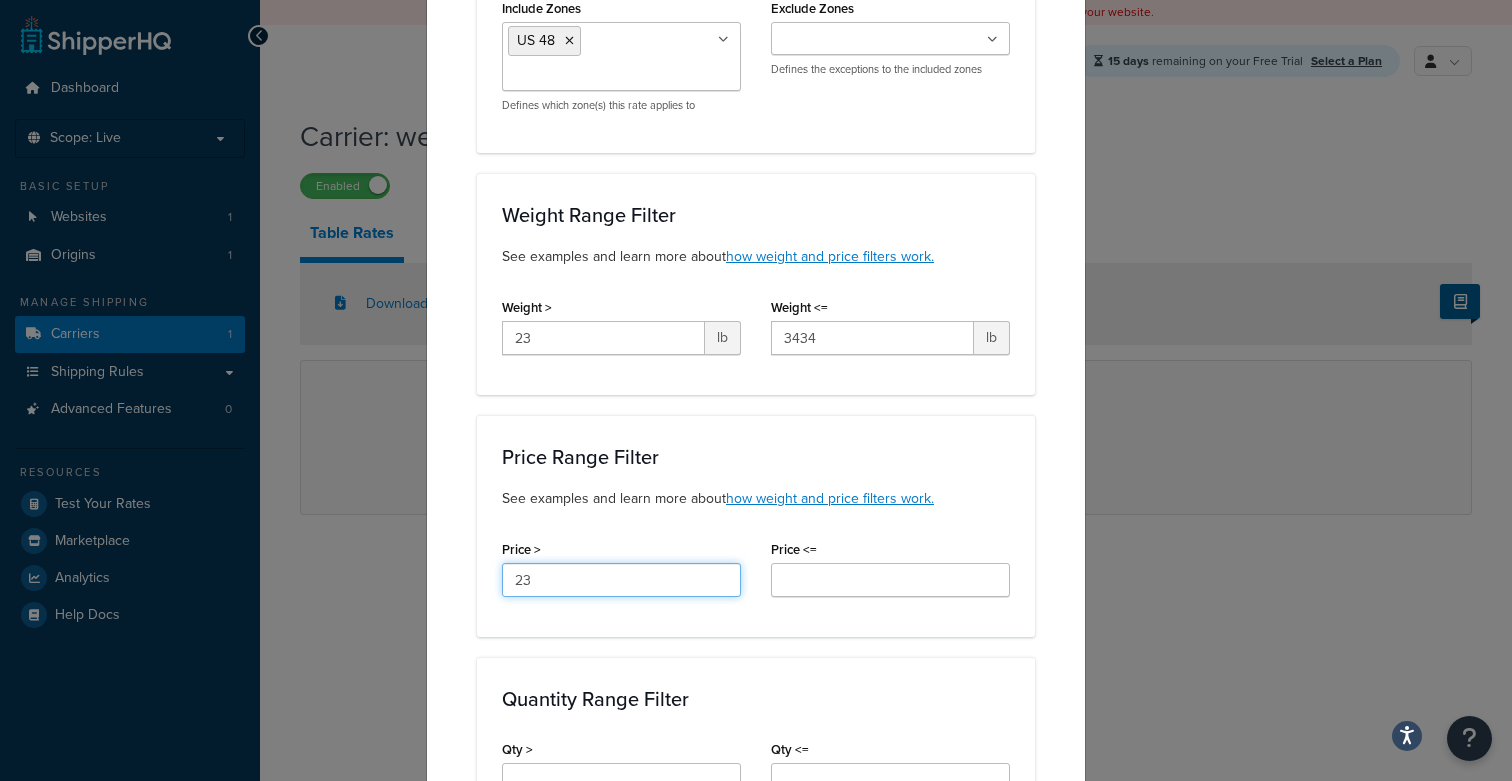 type on "23" 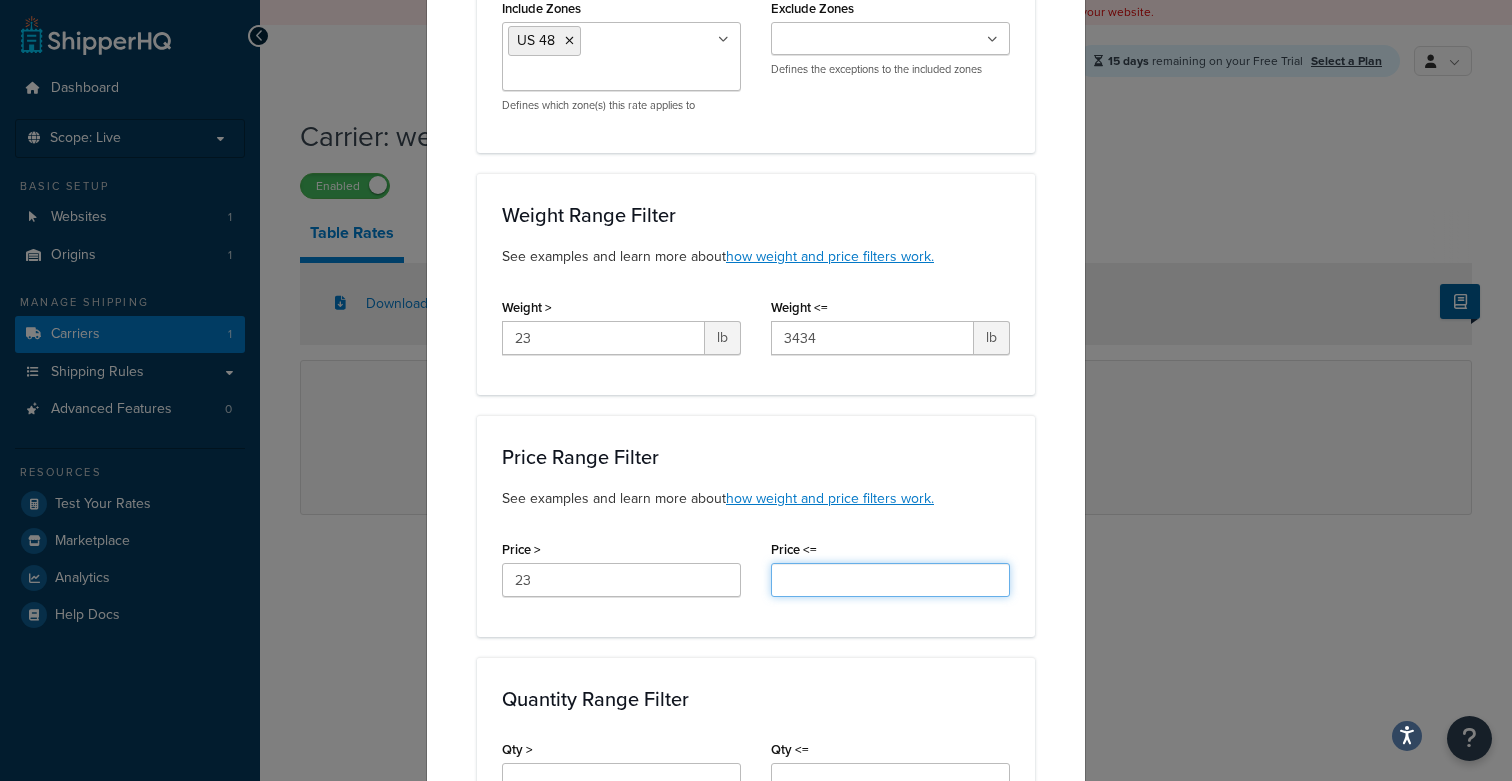 click on "Price <=" at bounding box center (890, 580) 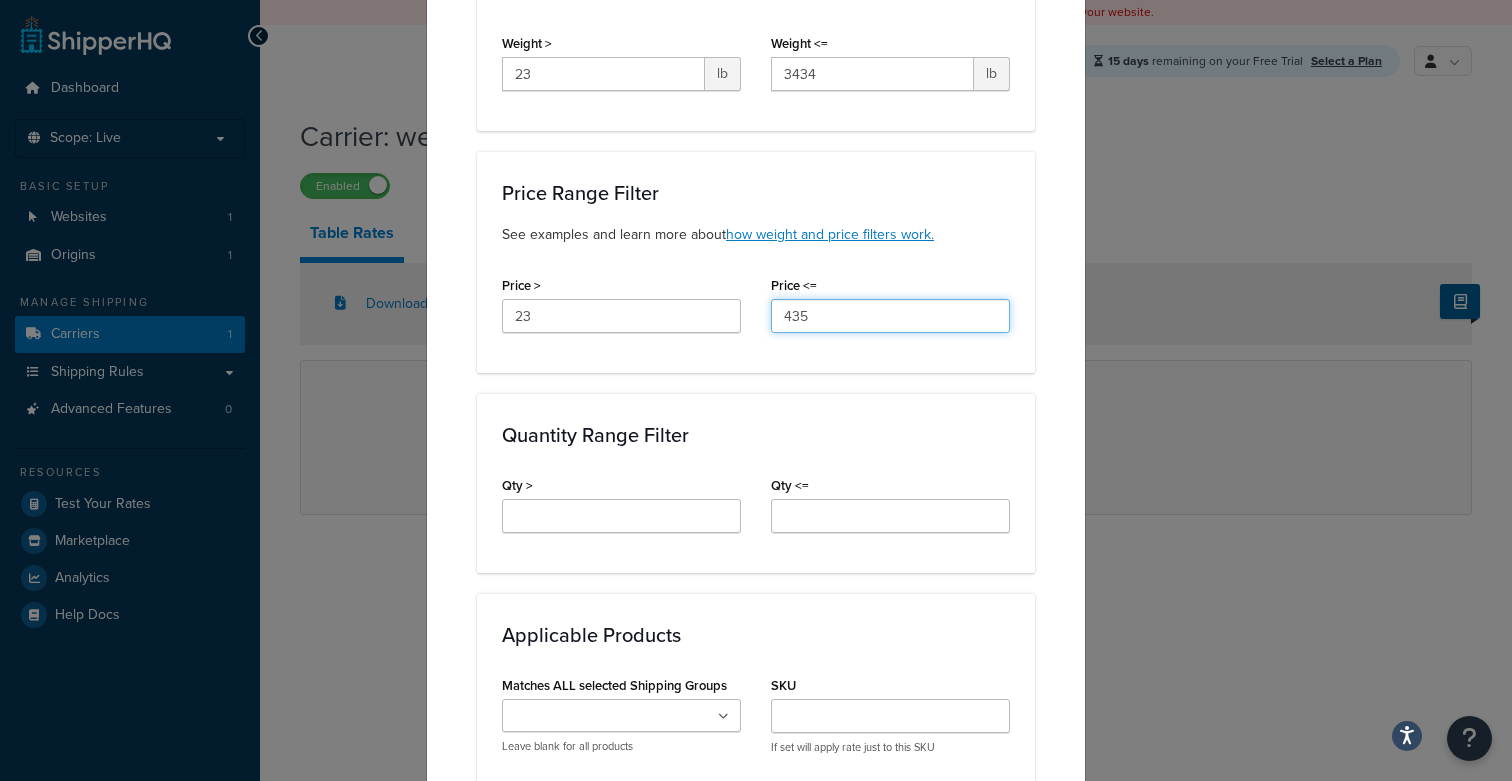 scroll, scrollTop: 686, scrollLeft: 0, axis: vertical 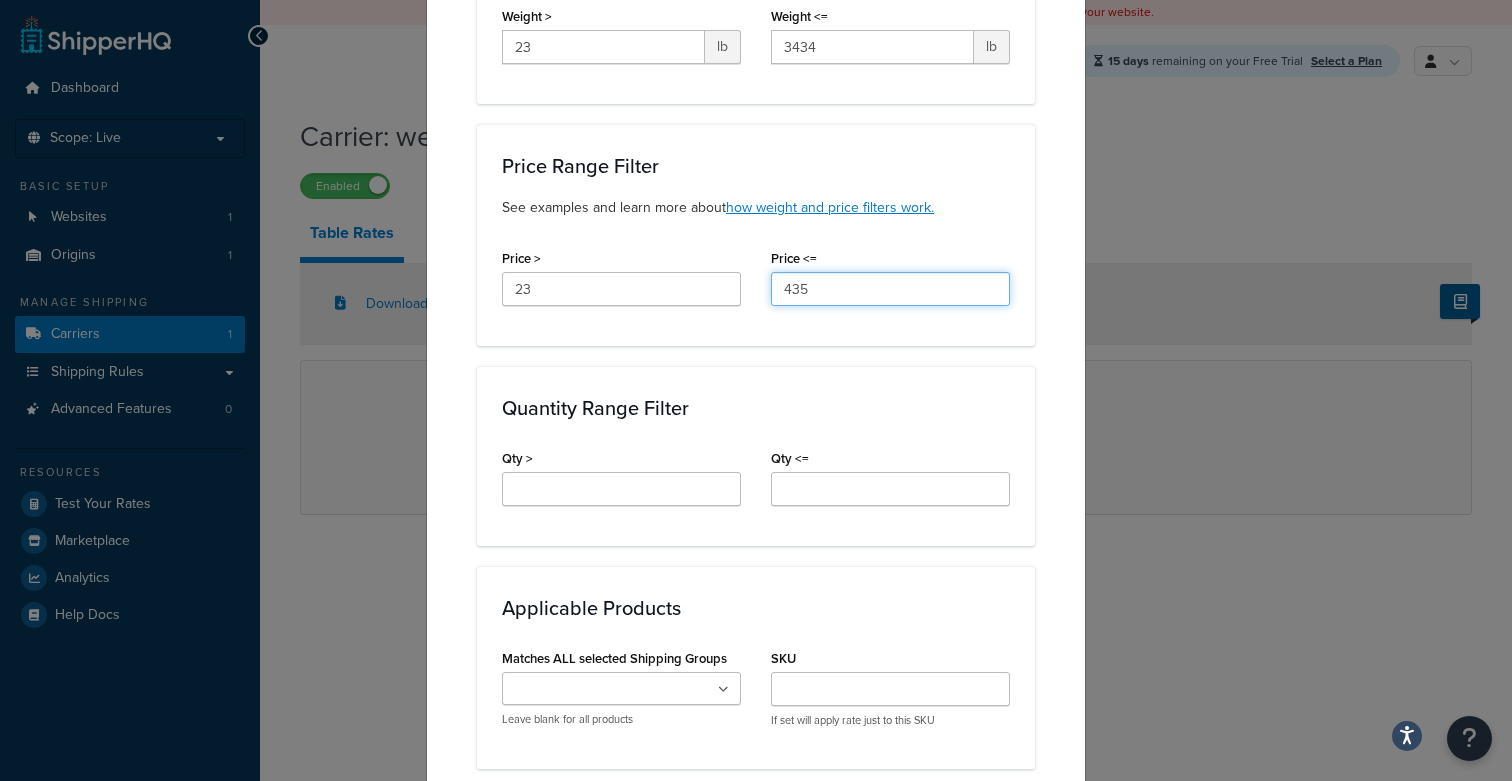 type on "435" 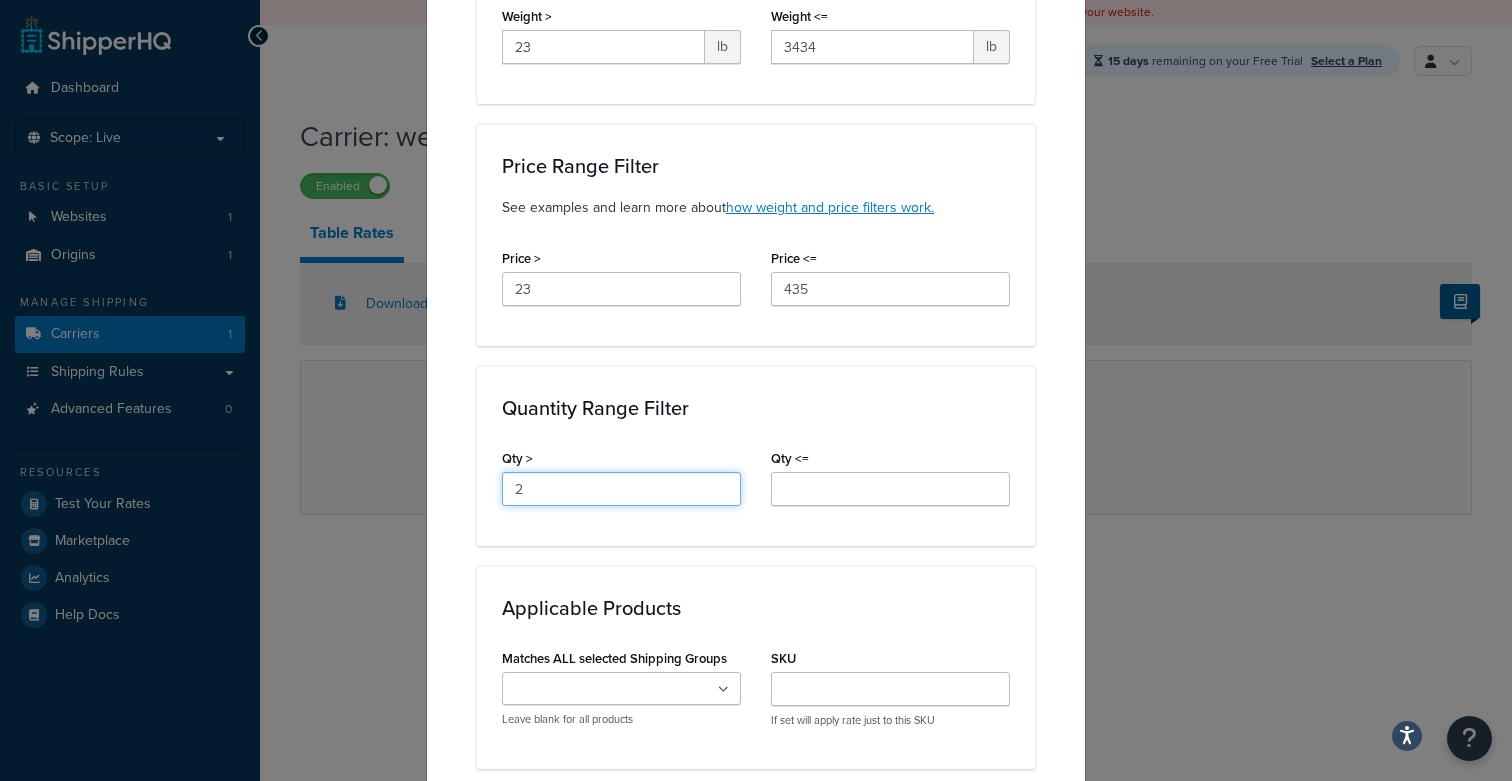 click on "2" at bounding box center (621, 489) 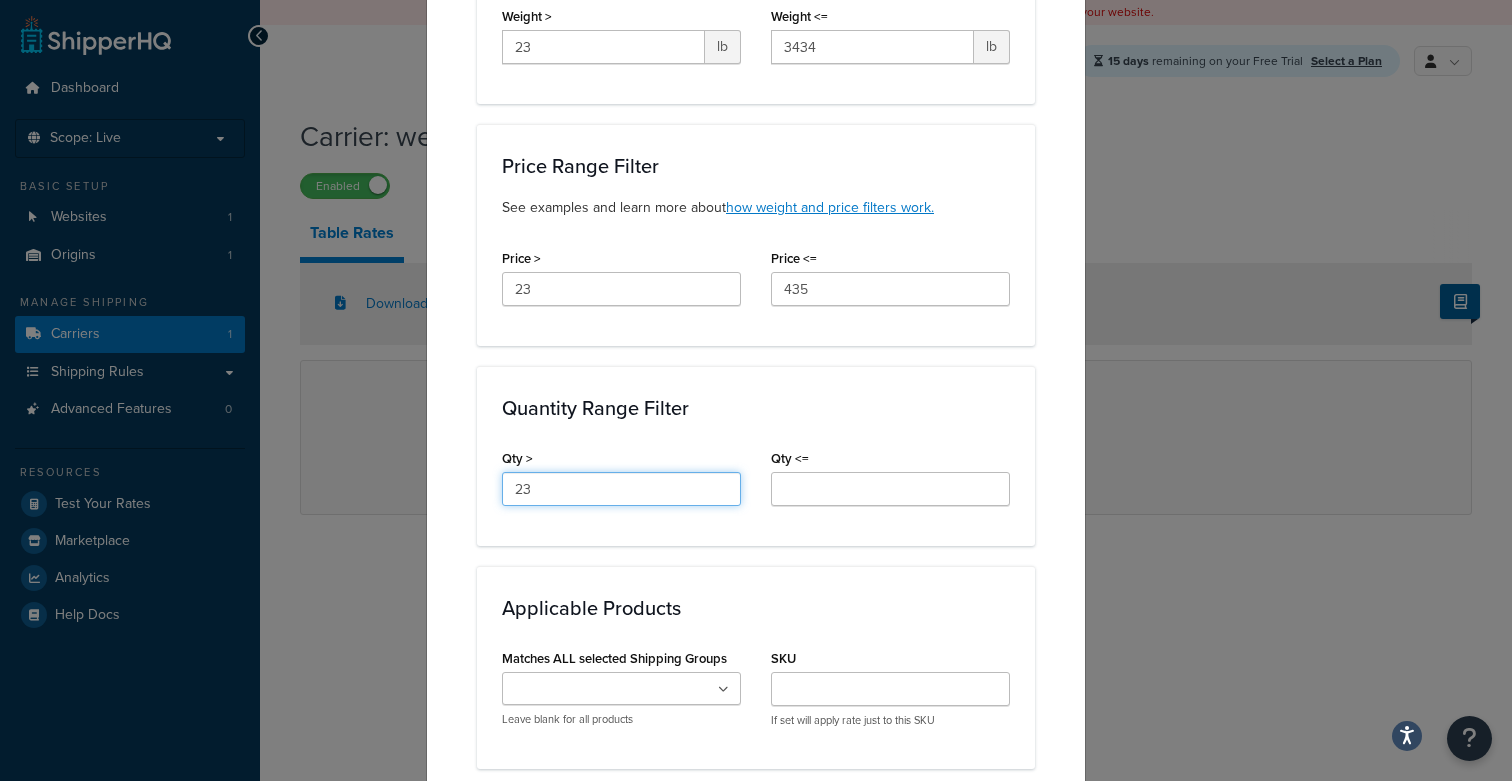 type on "23" 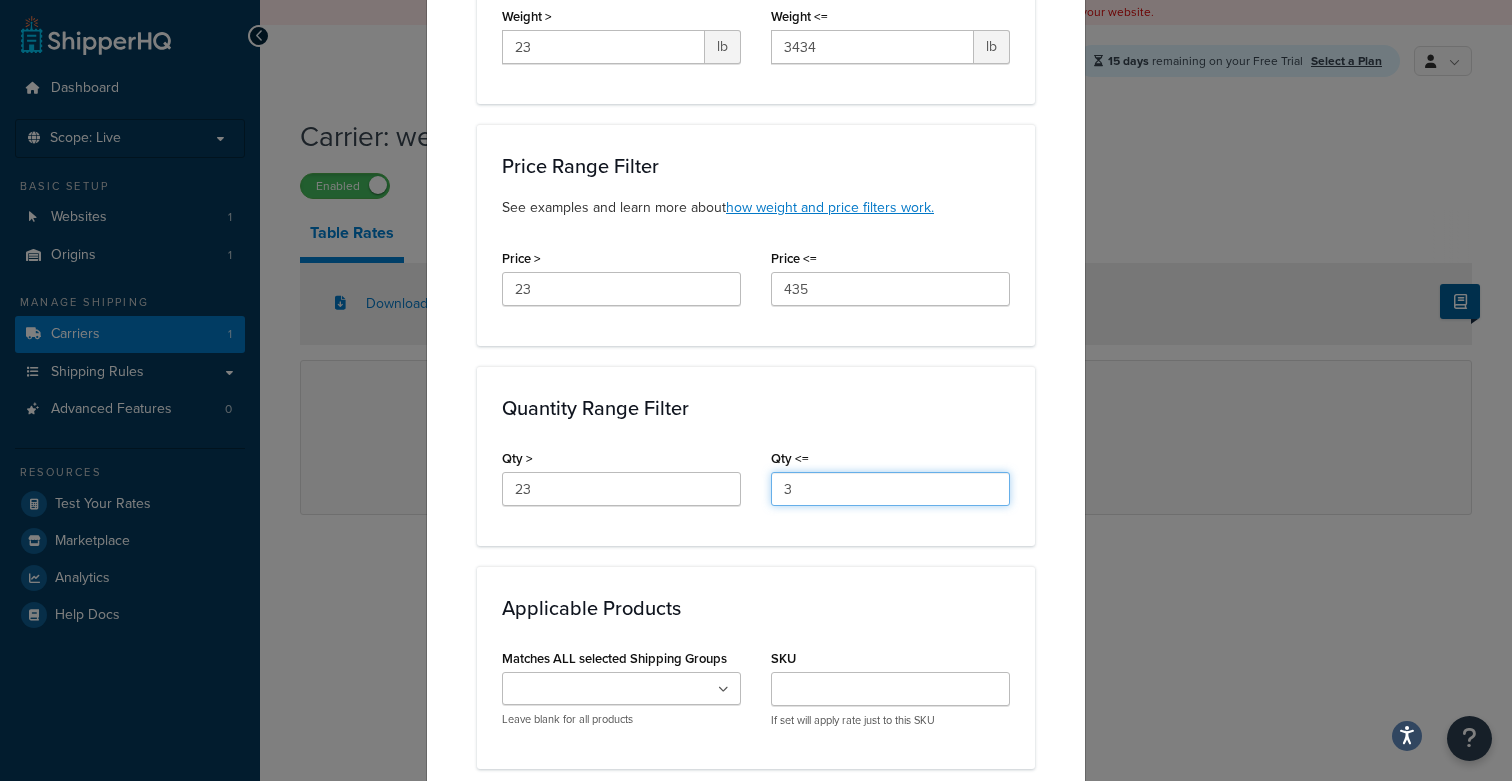 click on "3" at bounding box center (890, 489) 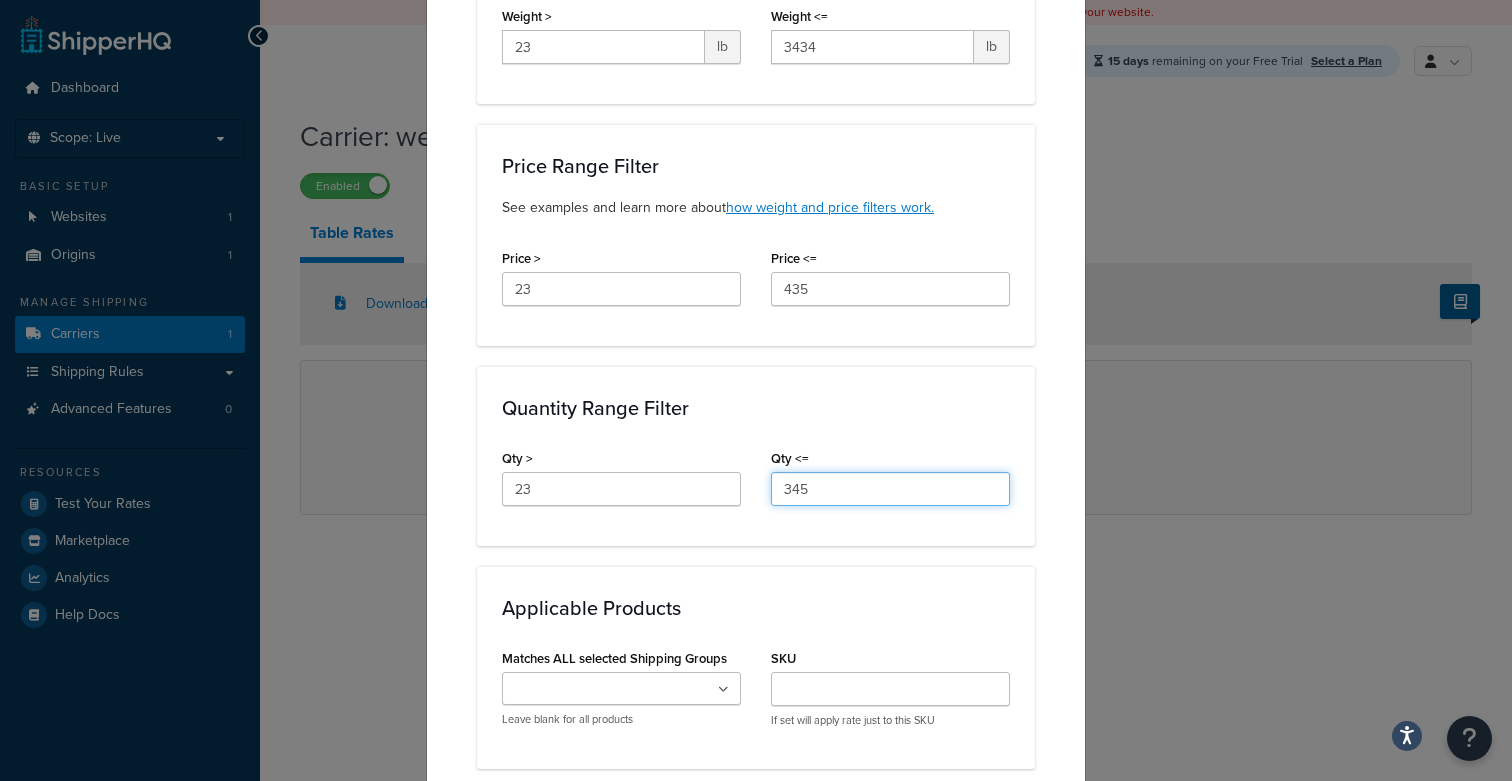 type on "345" 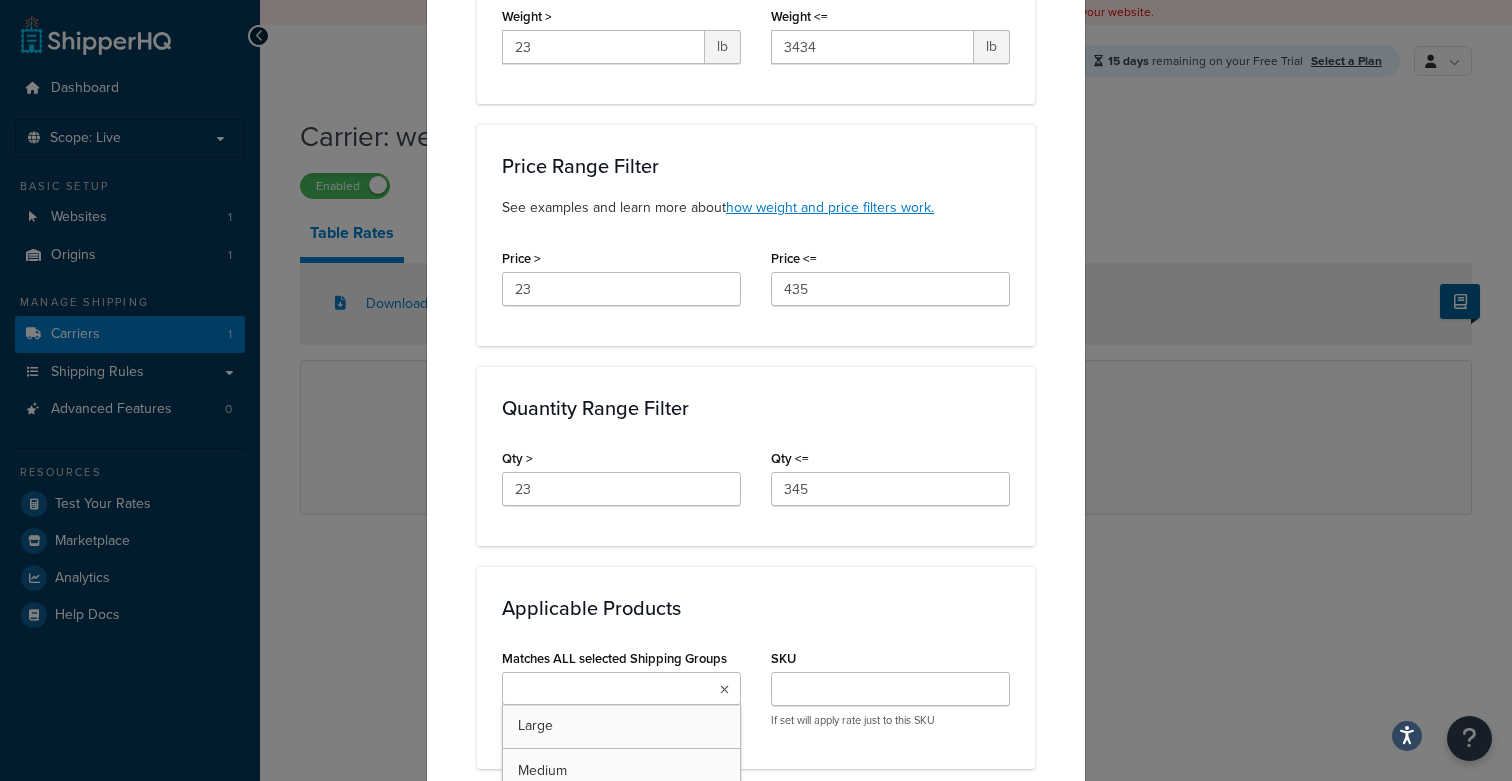 click at bounding box center [621, 688] 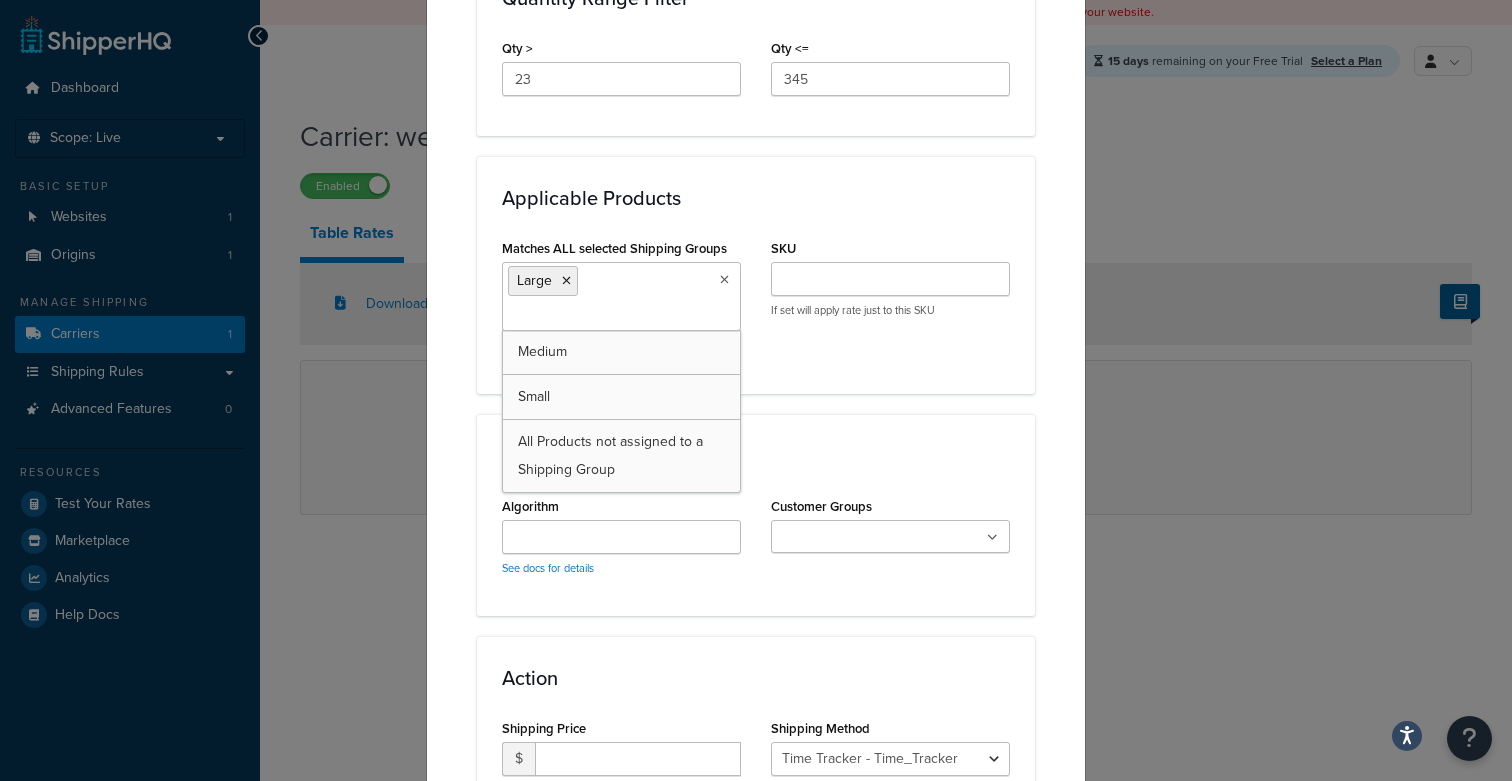 scroll, scrollTop: 1128, scrollLeft: 0, axis: vertical 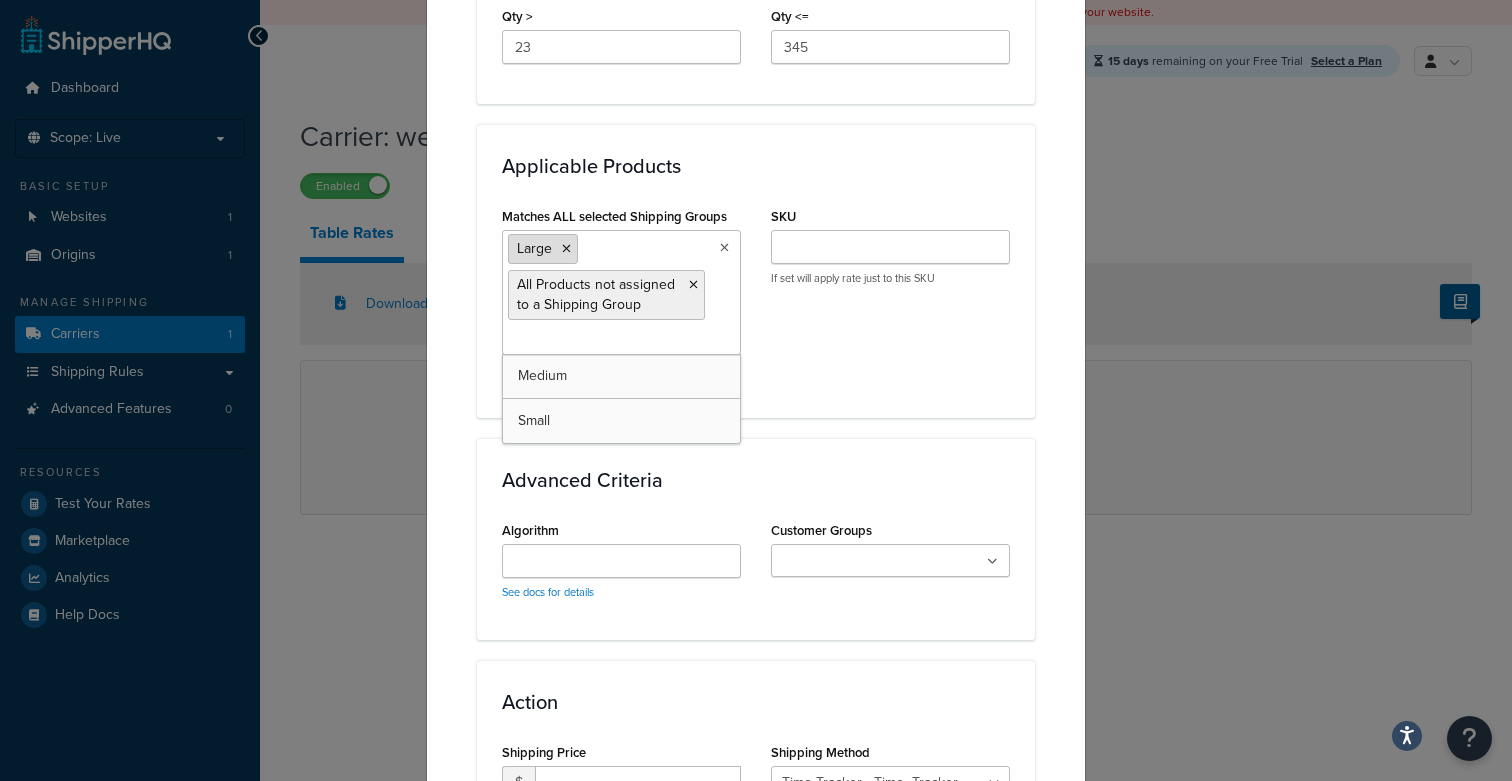 click at bounding box center (566, 249) 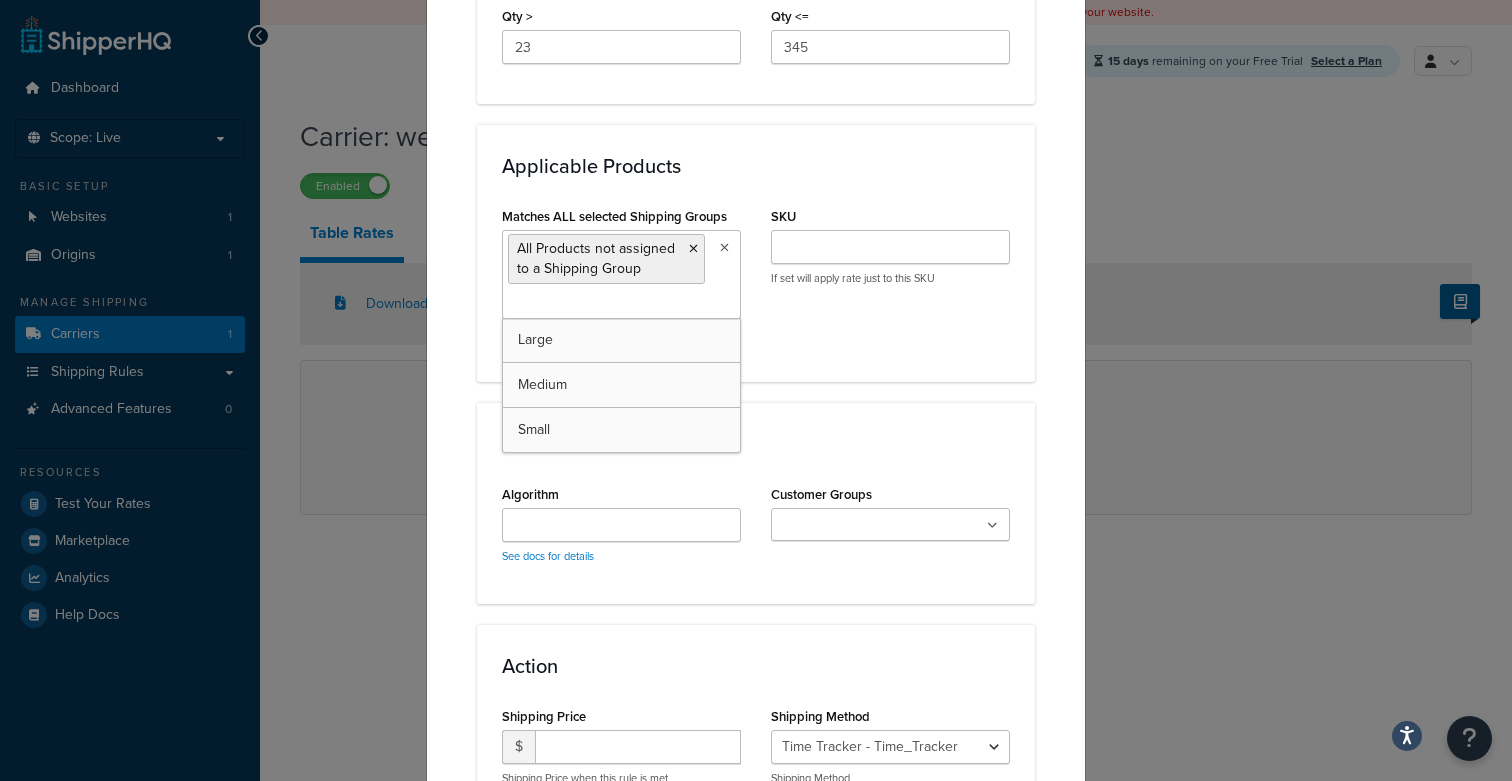 drag, startPoint x: 728, startPoint y: 398, endPoint x: 796, endPoint y: 398, distance: 68 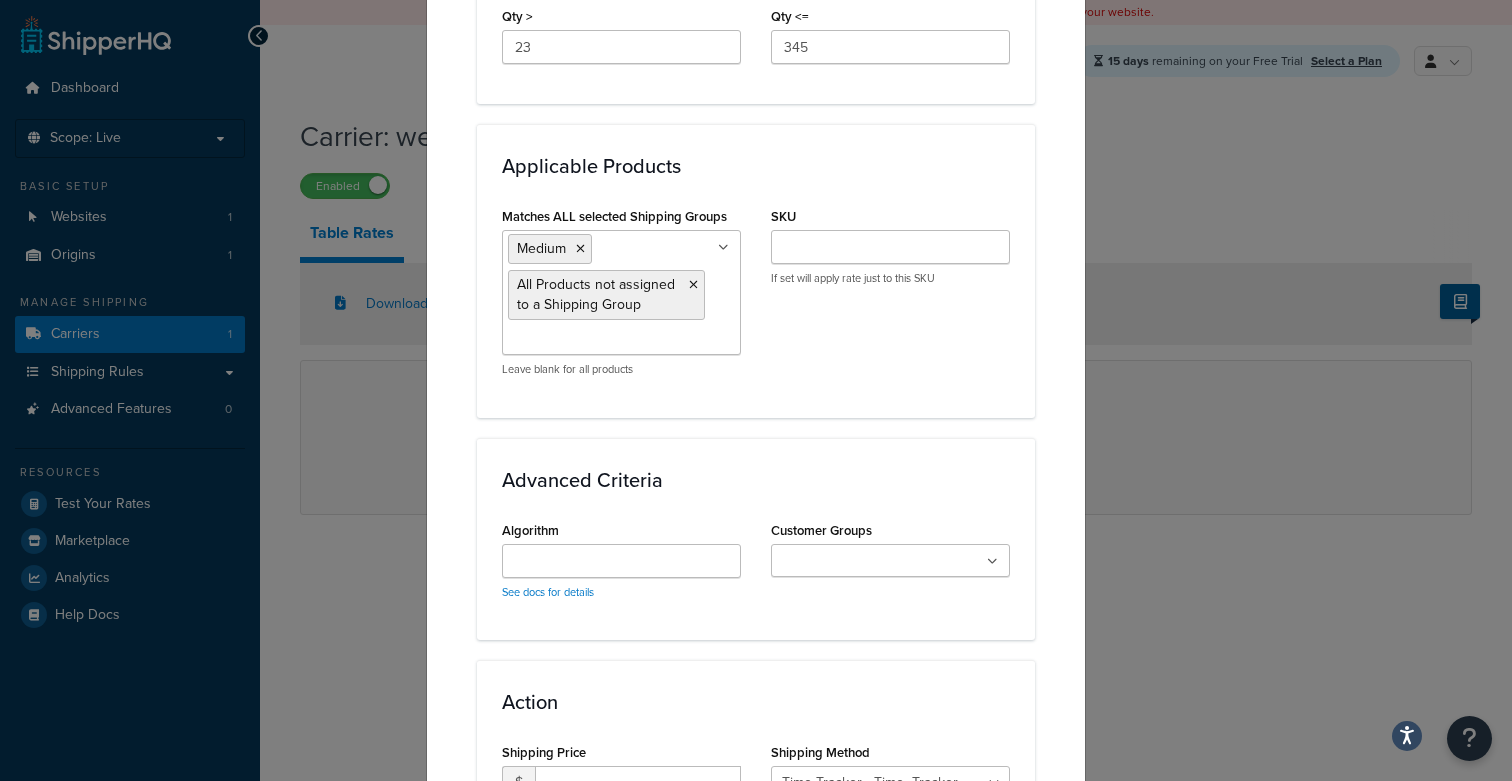 click on "Applicable Products Matches ALL selected Shipping Groups   Medium   All Products not assigned to a Shipping Group   Large Small Leave blank for all products SKU   If set will apply rate just to this SKU" at bounding box center (756, 270) 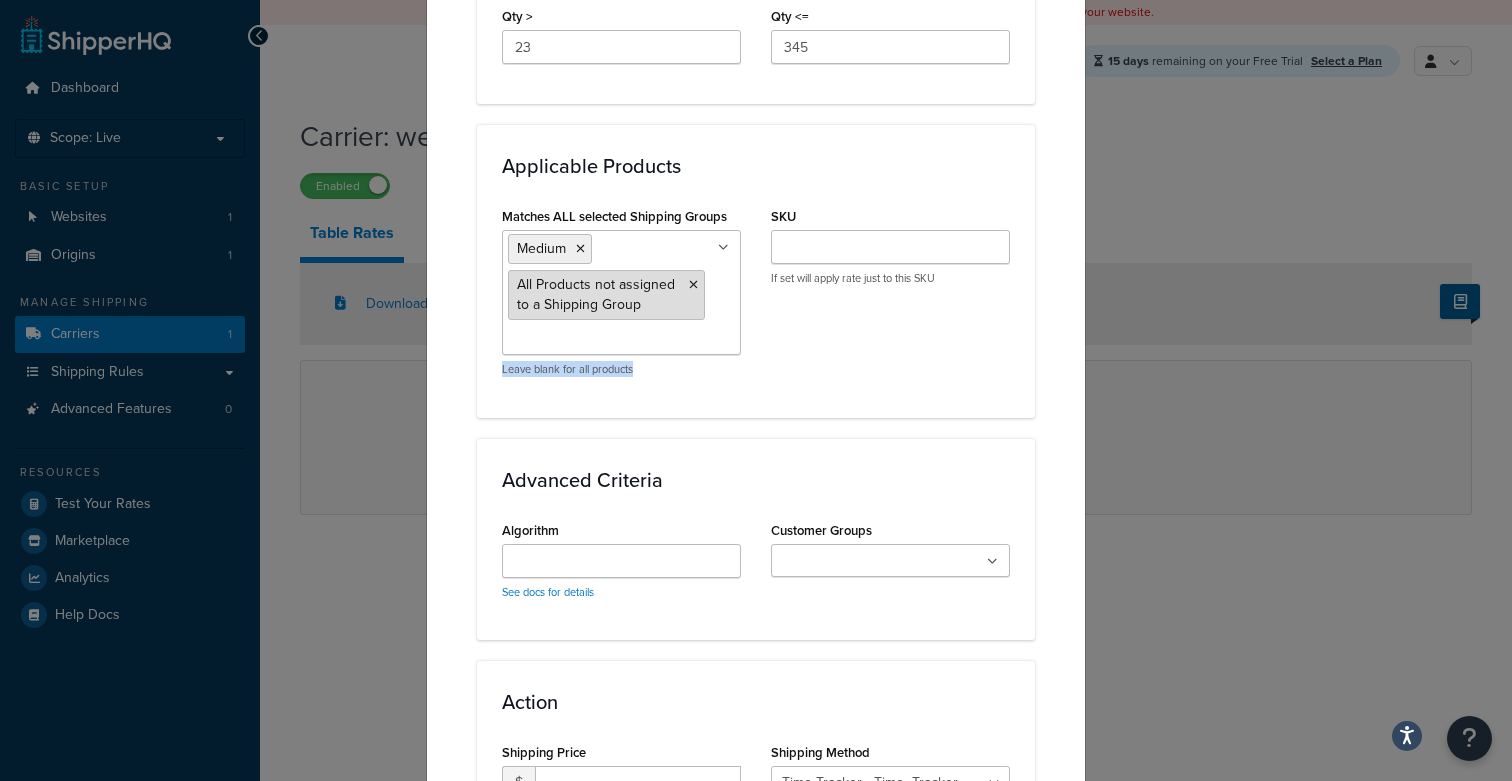 drag, startPoint x: 796, startPoint y: 399, endPoint x: 702, endPoint y: 288, distance: 145.45447 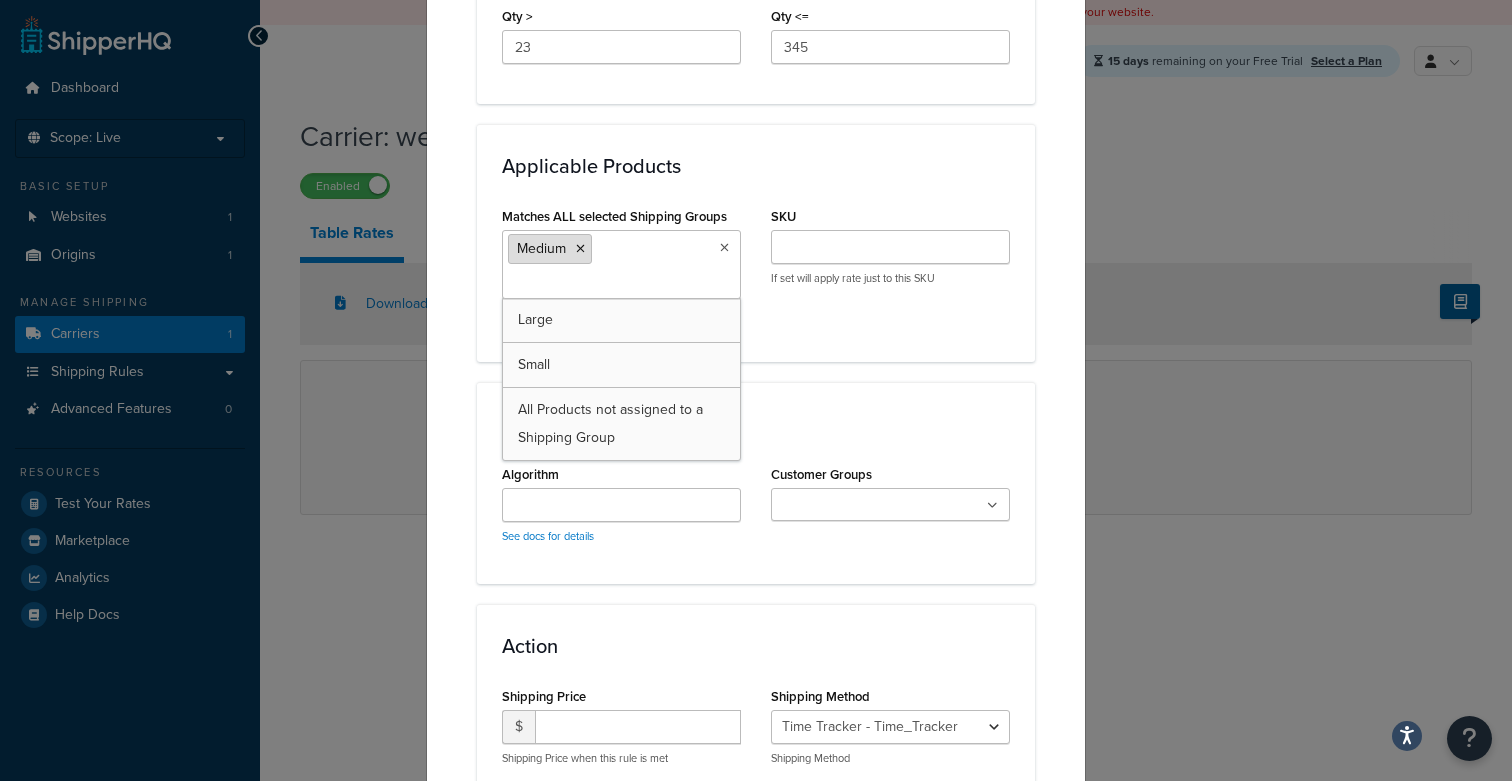 click at bounding box center [580, 249] 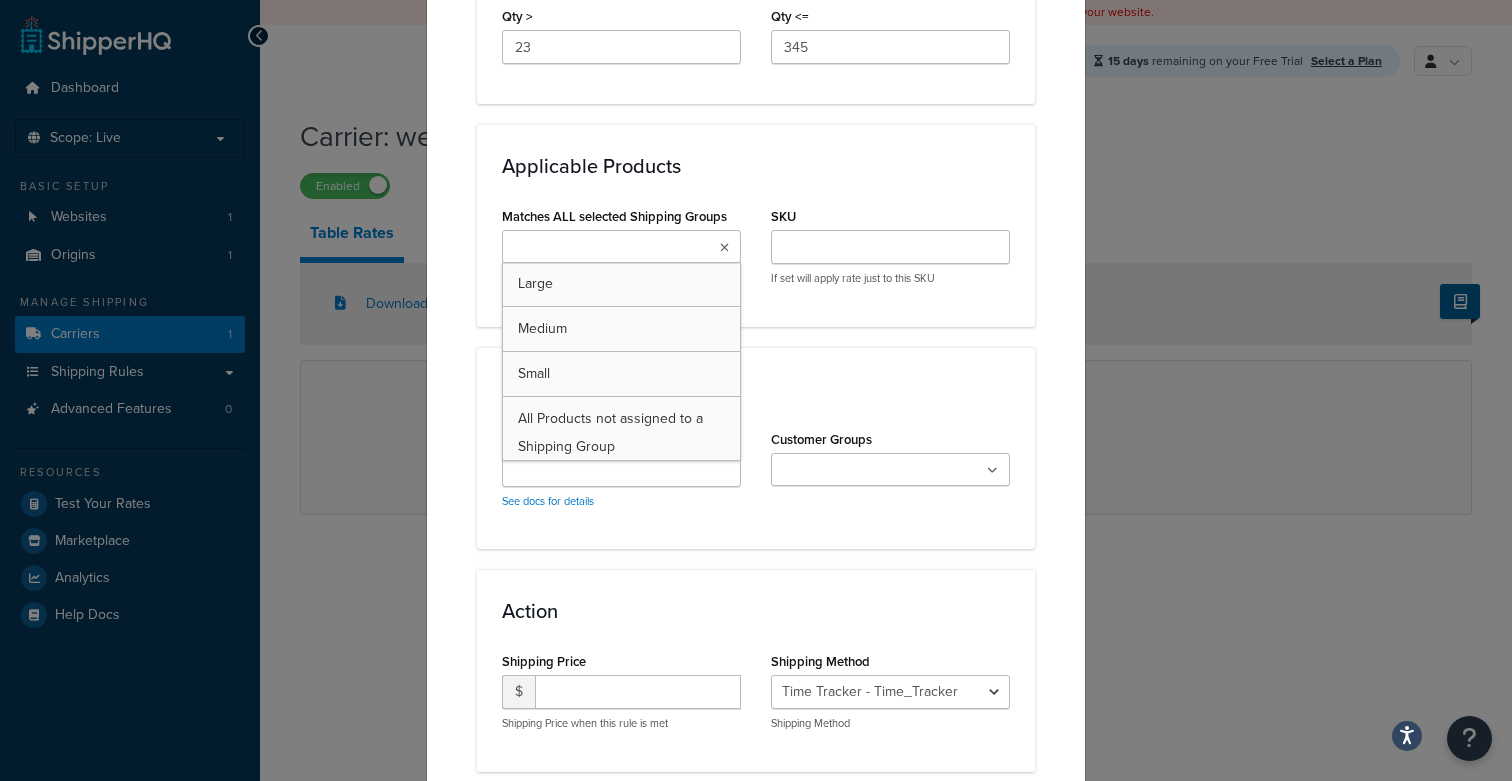 click on "Applicable Zones See examples and learn more about  how include and exclude zones work. Include Zones   US 48   US APO US US POBox Defines which zone(s) this rate applies to Exclude Zones   US 48 US APO US US POBox Defines the exceptions to the included zones Weight Range Filter See examples and learn more about  how weight and price filters work. Weight >   23 lb Weight <=   3434 lb Price Range Filter See examples and learn more about  how weight and price filters work. Price >   23 Price <=   435 Quantity Range Filter Qty >   23 Qty <=   345 Applicable Products Matches ALL selected Shipping Groups   Large Medium Small All Products not assigned to a Shipping Group Leave blank for all products SKU   If set will apply rate just to this SKU Advanced Criteria Algorithm   See docs for details Customer Groups   Logged In Not Logged in Retail Wholesale Action Shipping Price   $ Shipping Price when this rule is met Shipping Method   Time Tracker - Time_Tracker  Shipping Method" at bounding box center [756, -44] 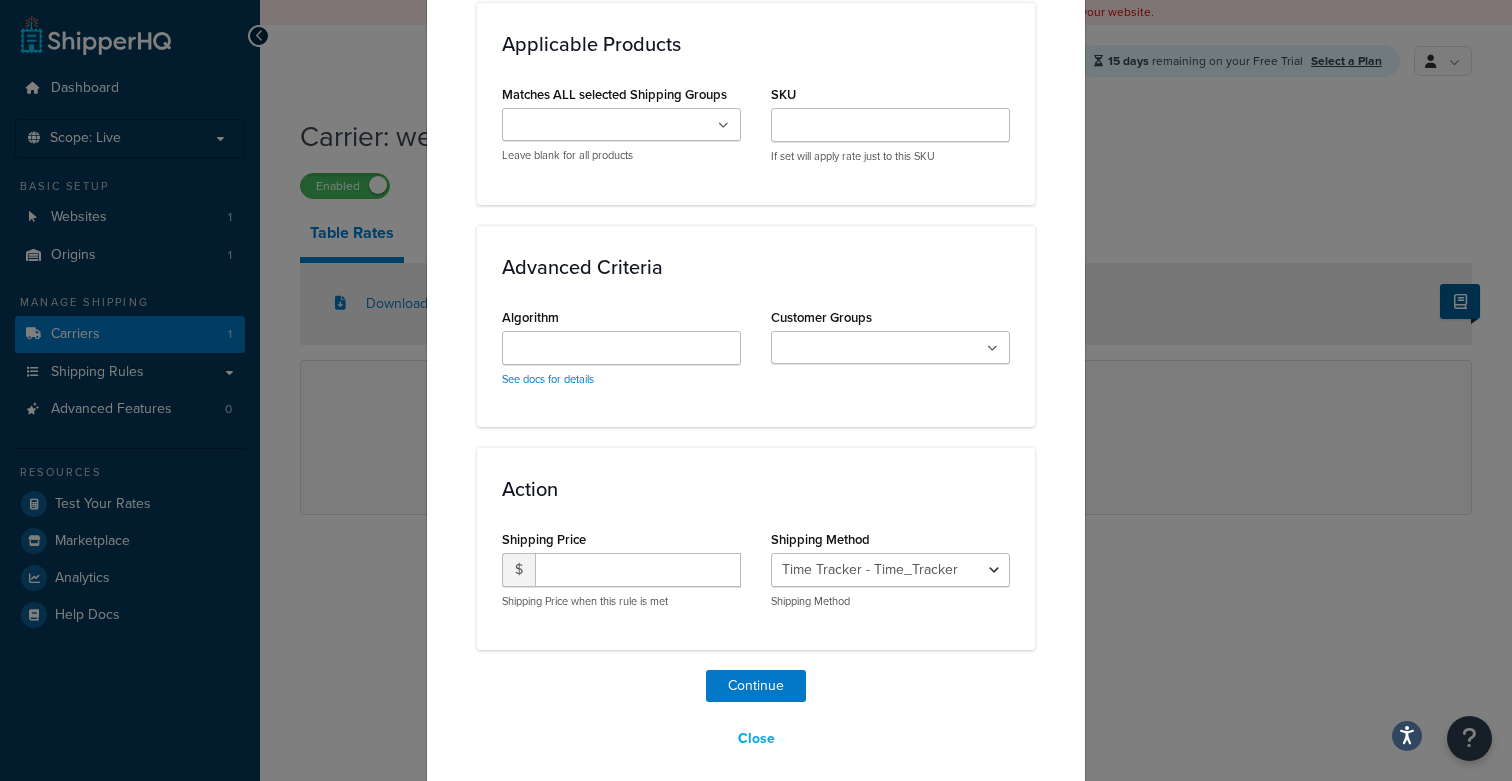 scroll, scrollTop: 1265, scrollLeft: 0, axis: vertical 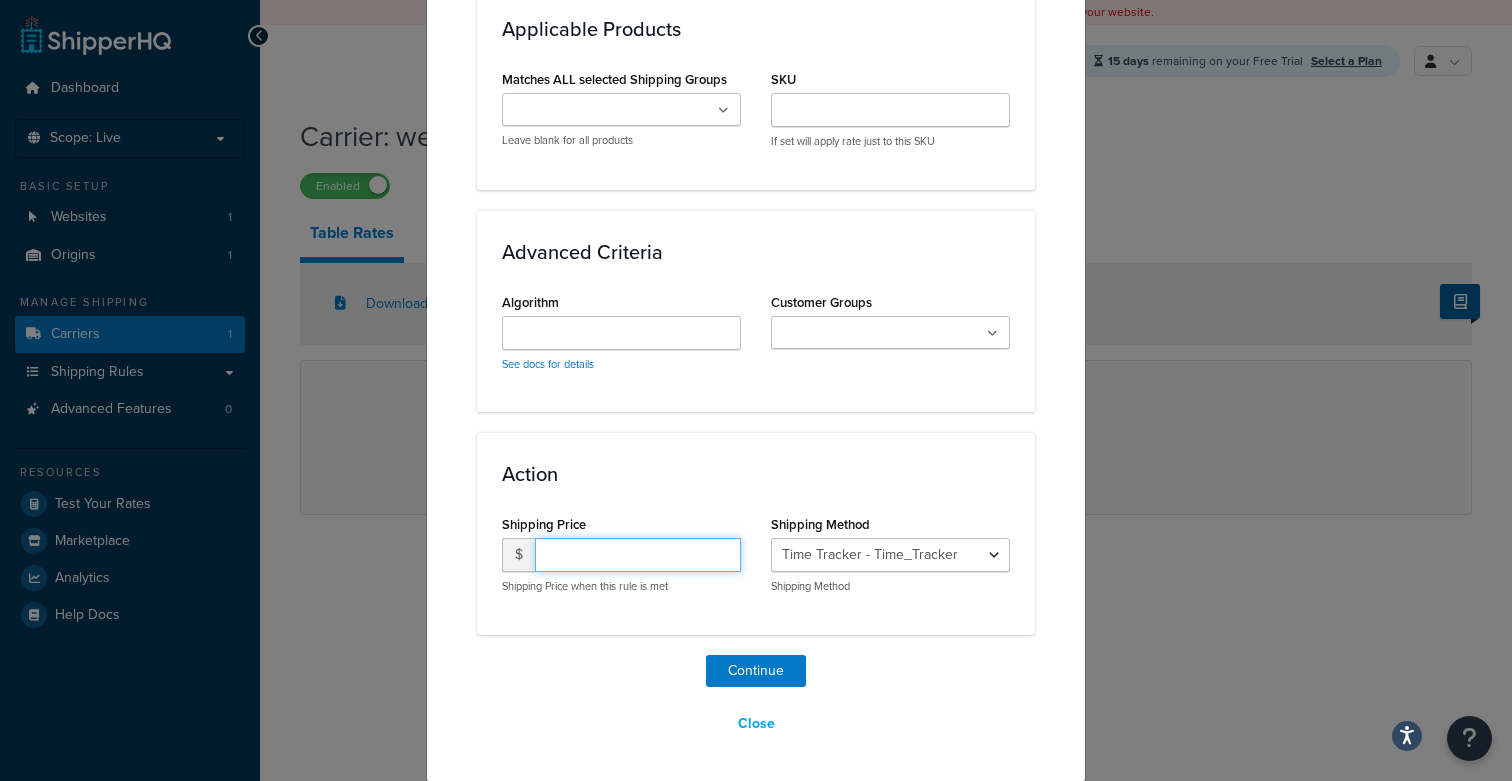 click at bounding box center [638, 555] 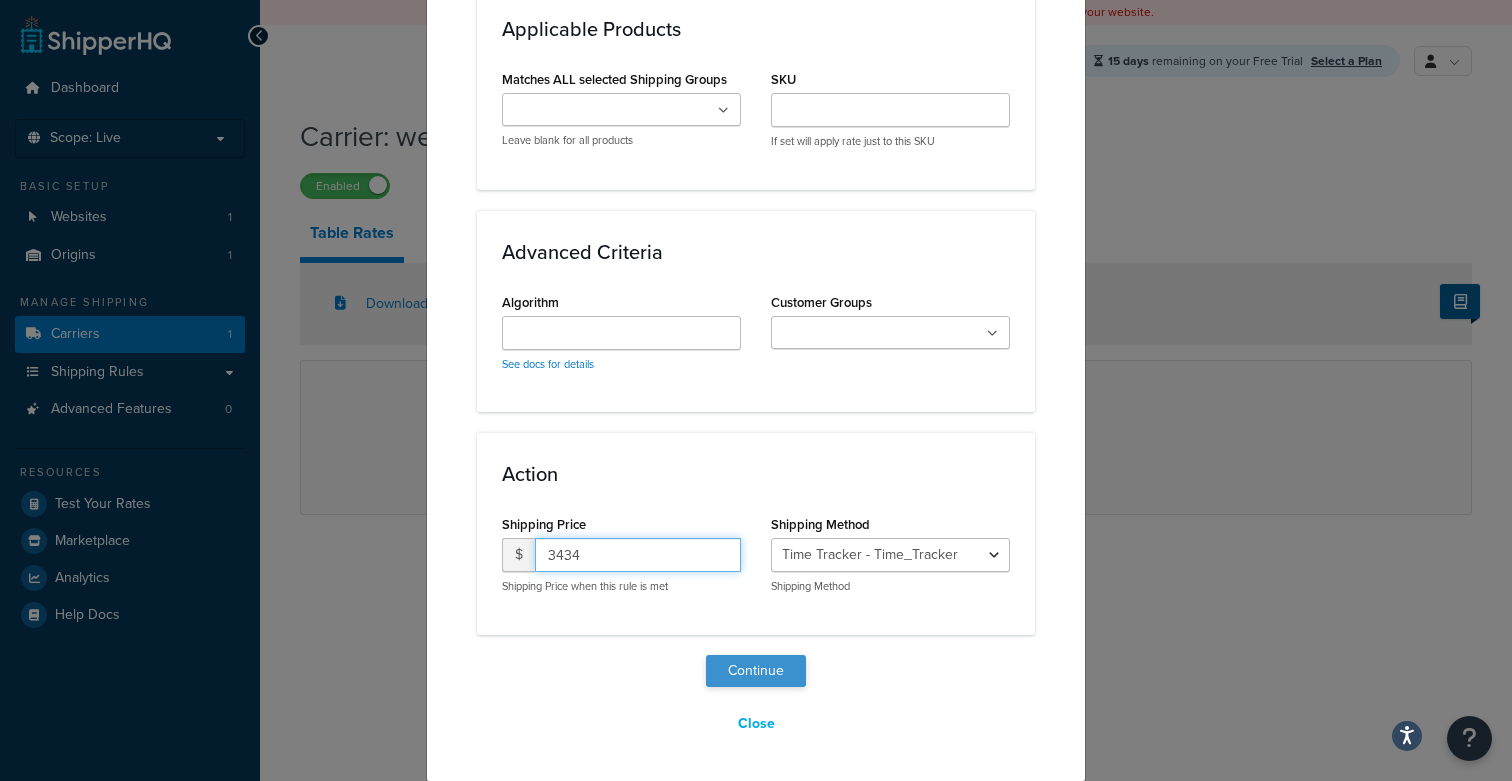 type on "3434" 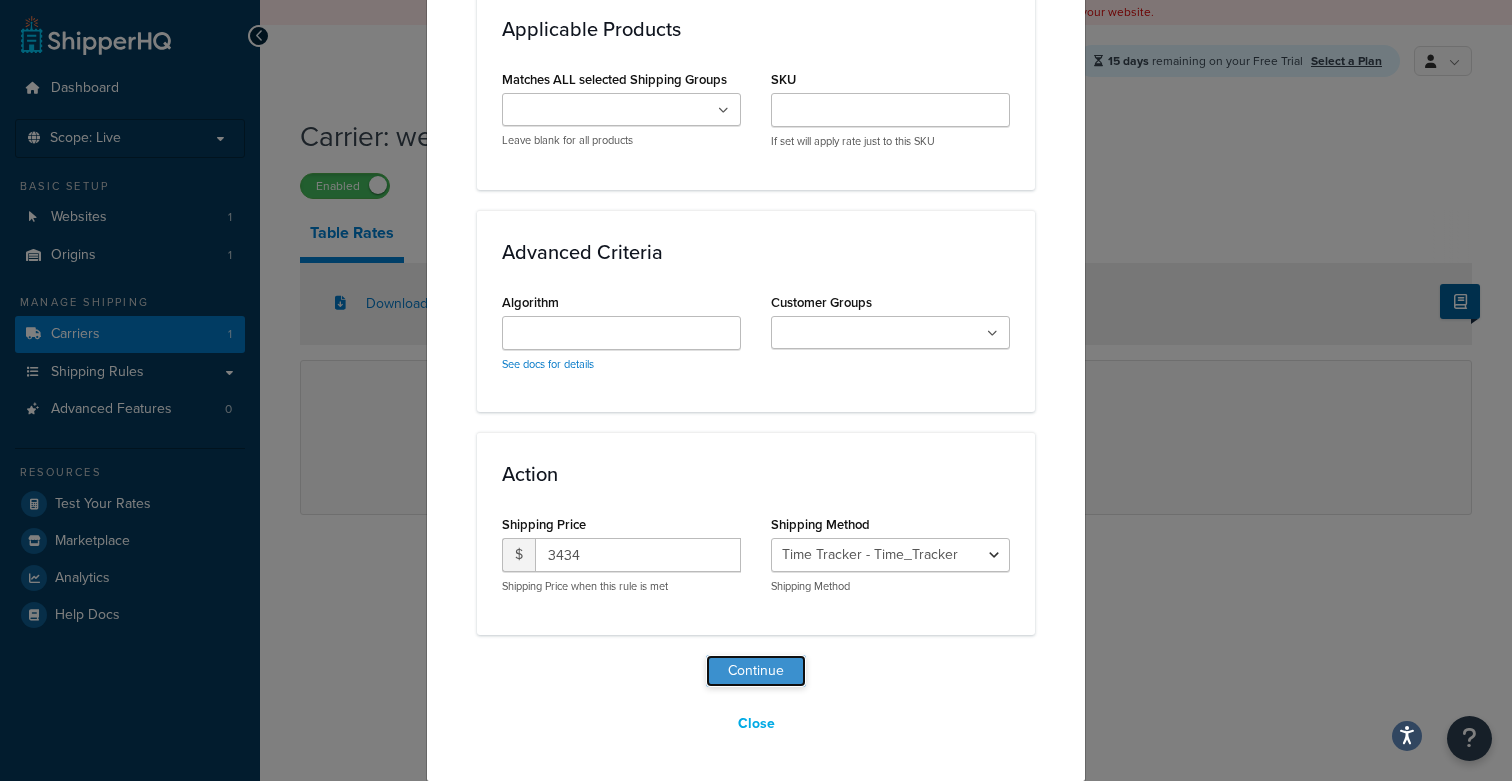 click on "Continue" at bounding box center (756, 671) 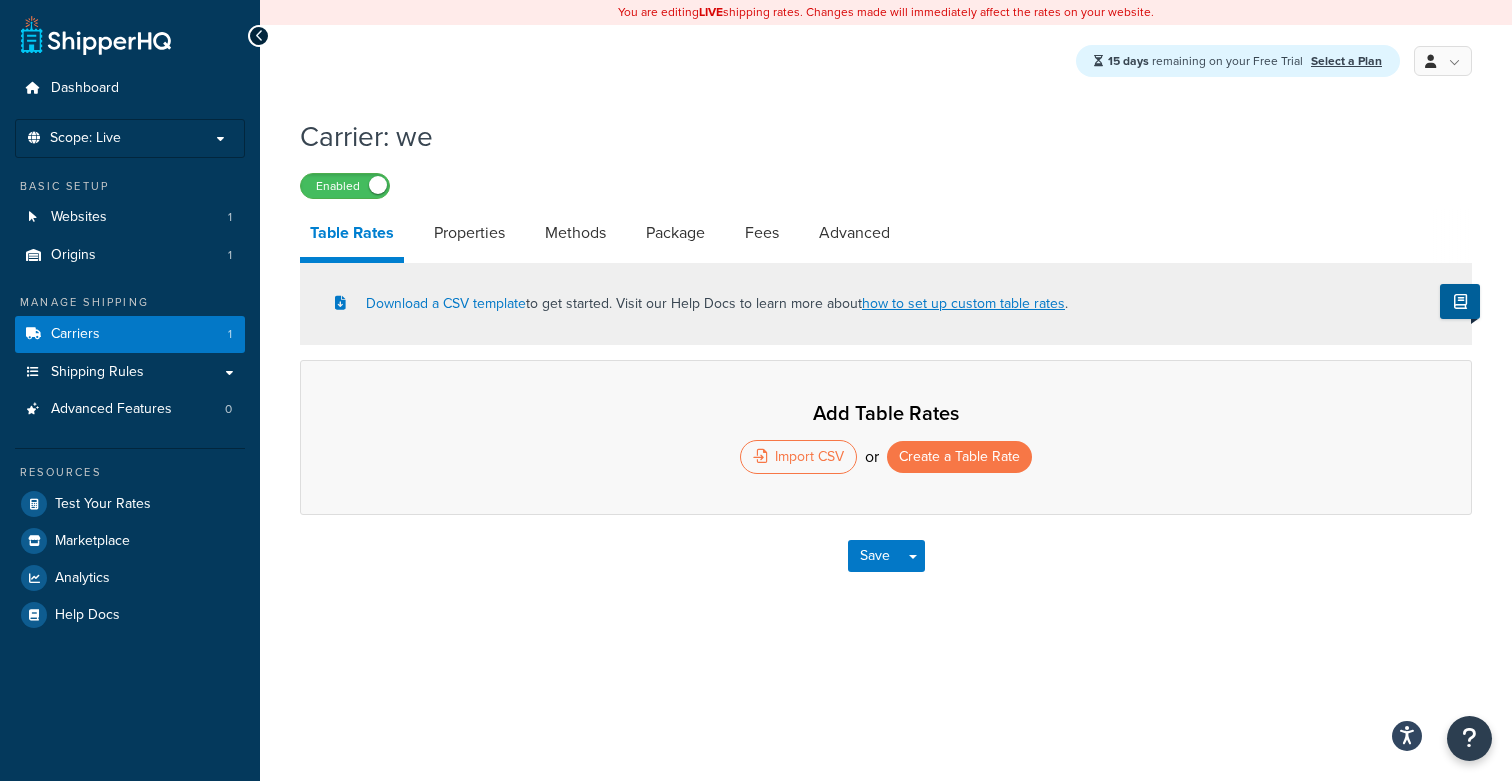 select on "25" 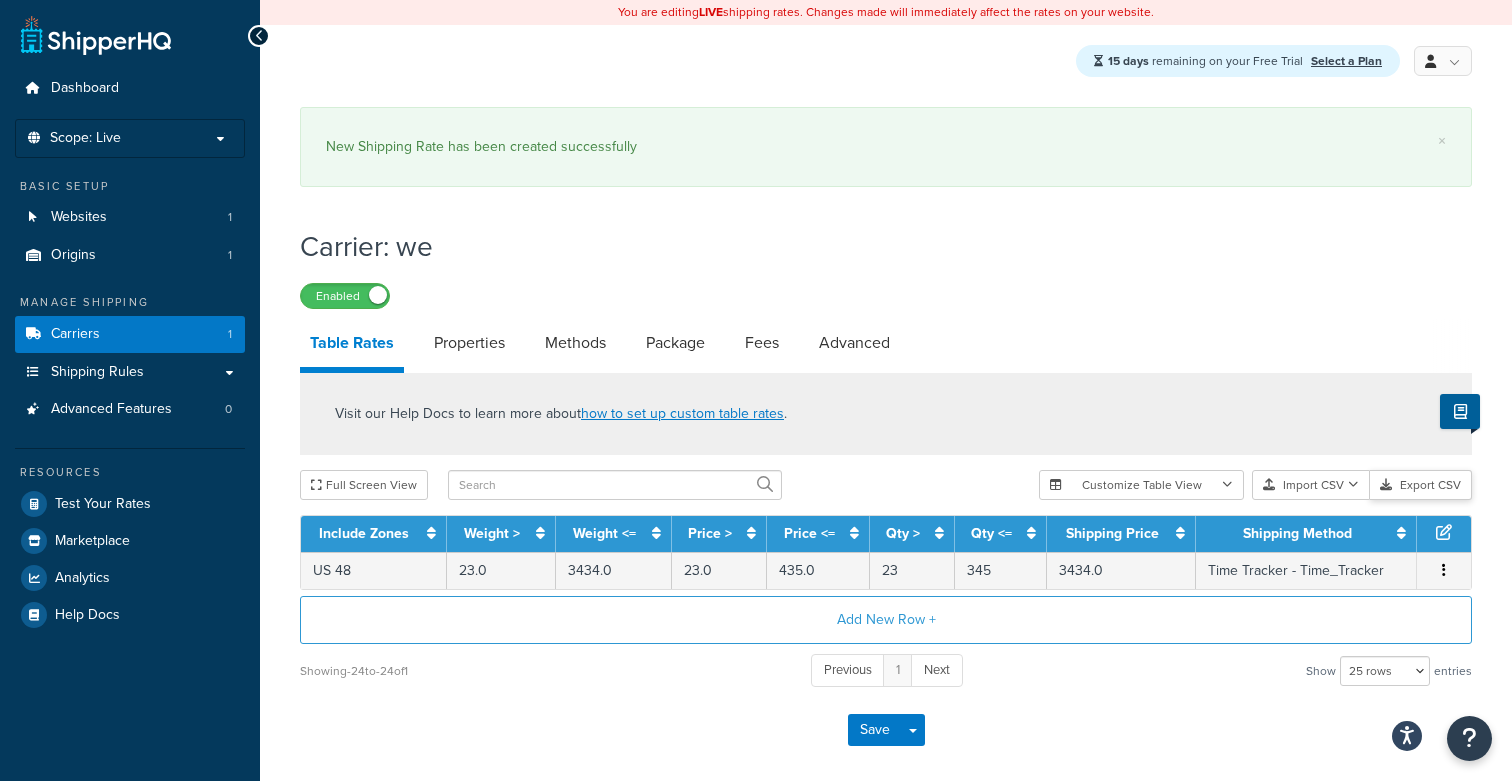 click on "Export CSV" at bounding box center (1421, 485) 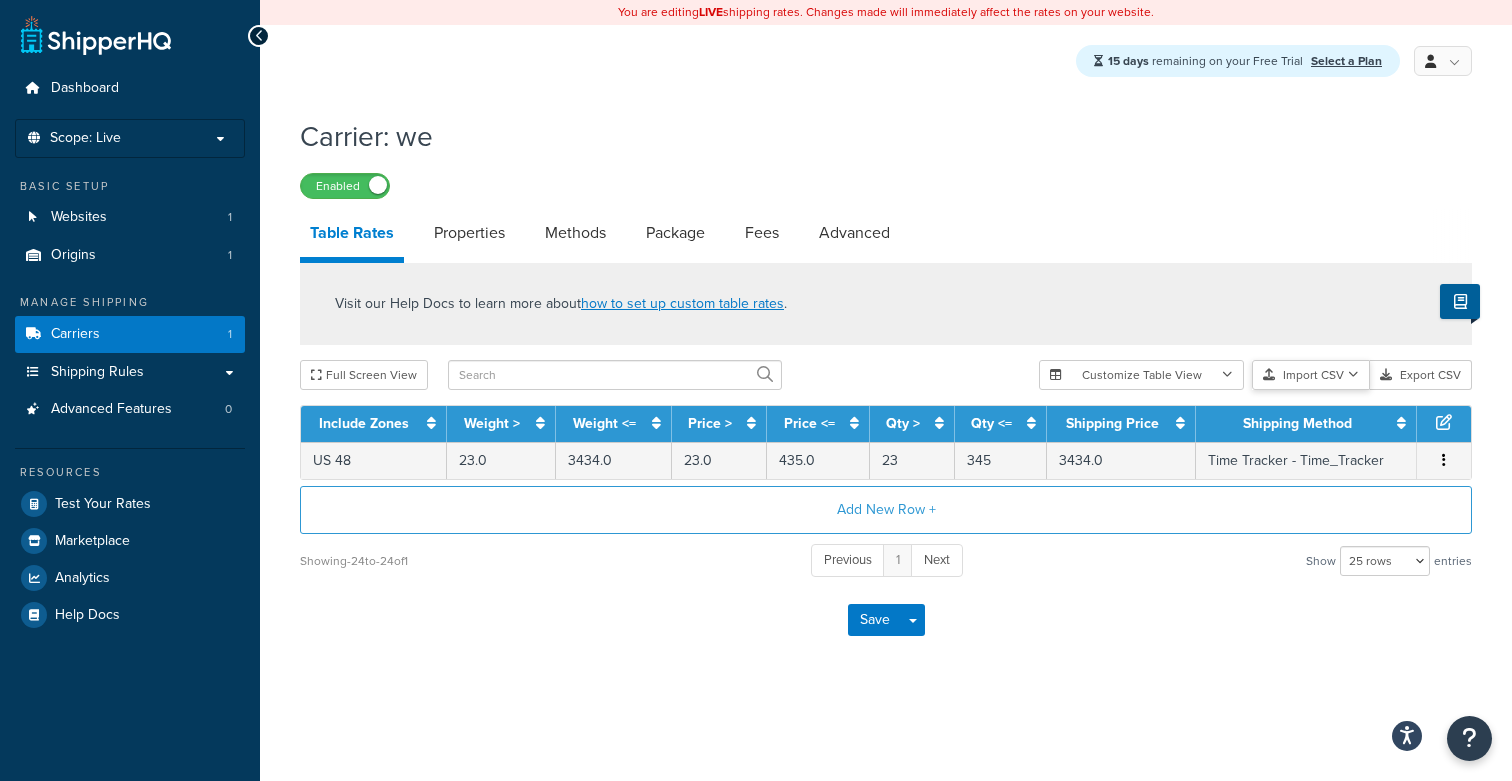 click on "Import CSV" at bounding box center [1311, 375] 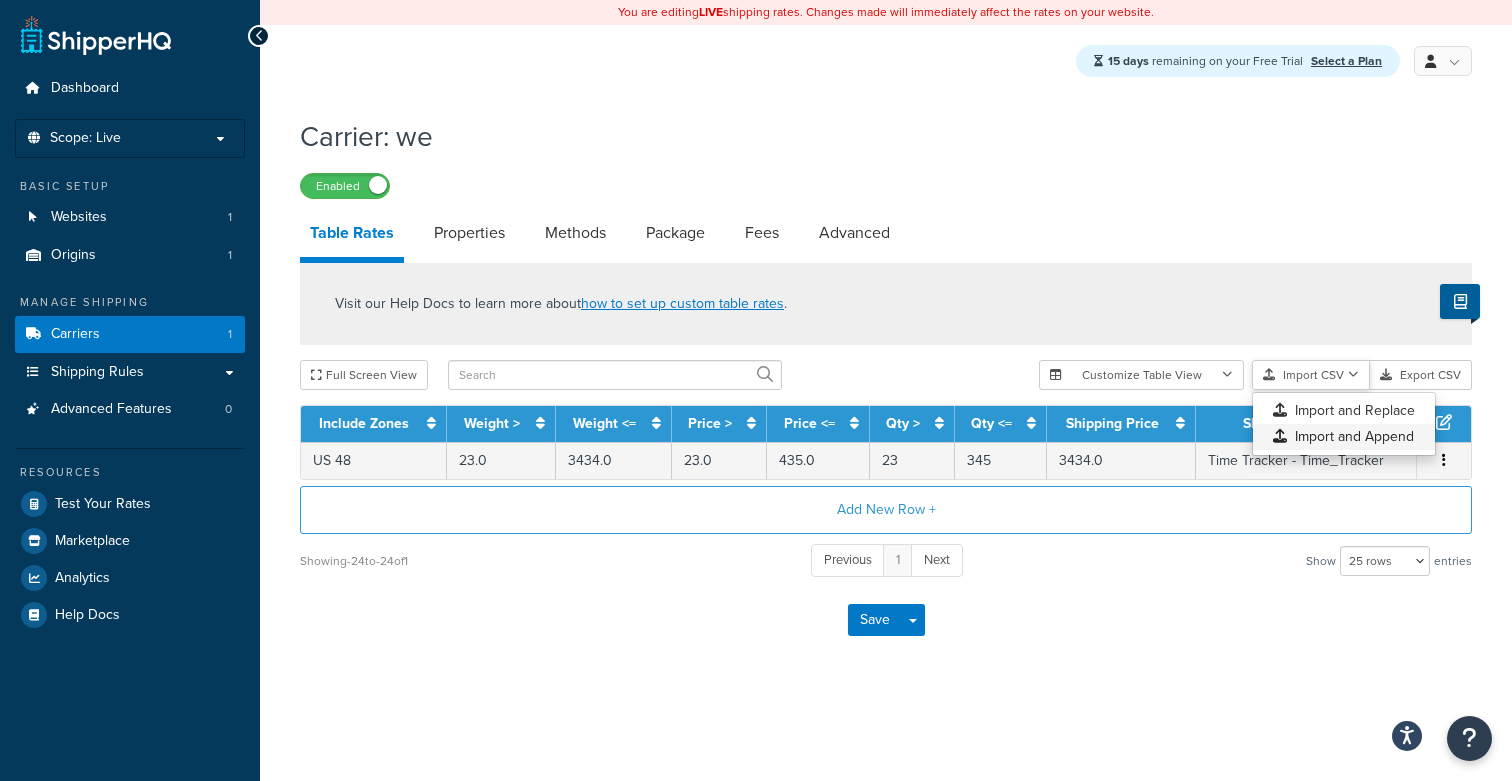 click on "Customize Table View Show all columns Show selected columns Import CSV Import and Replace  Import and Append  Export CSV" at bounding box center [1255, 375] 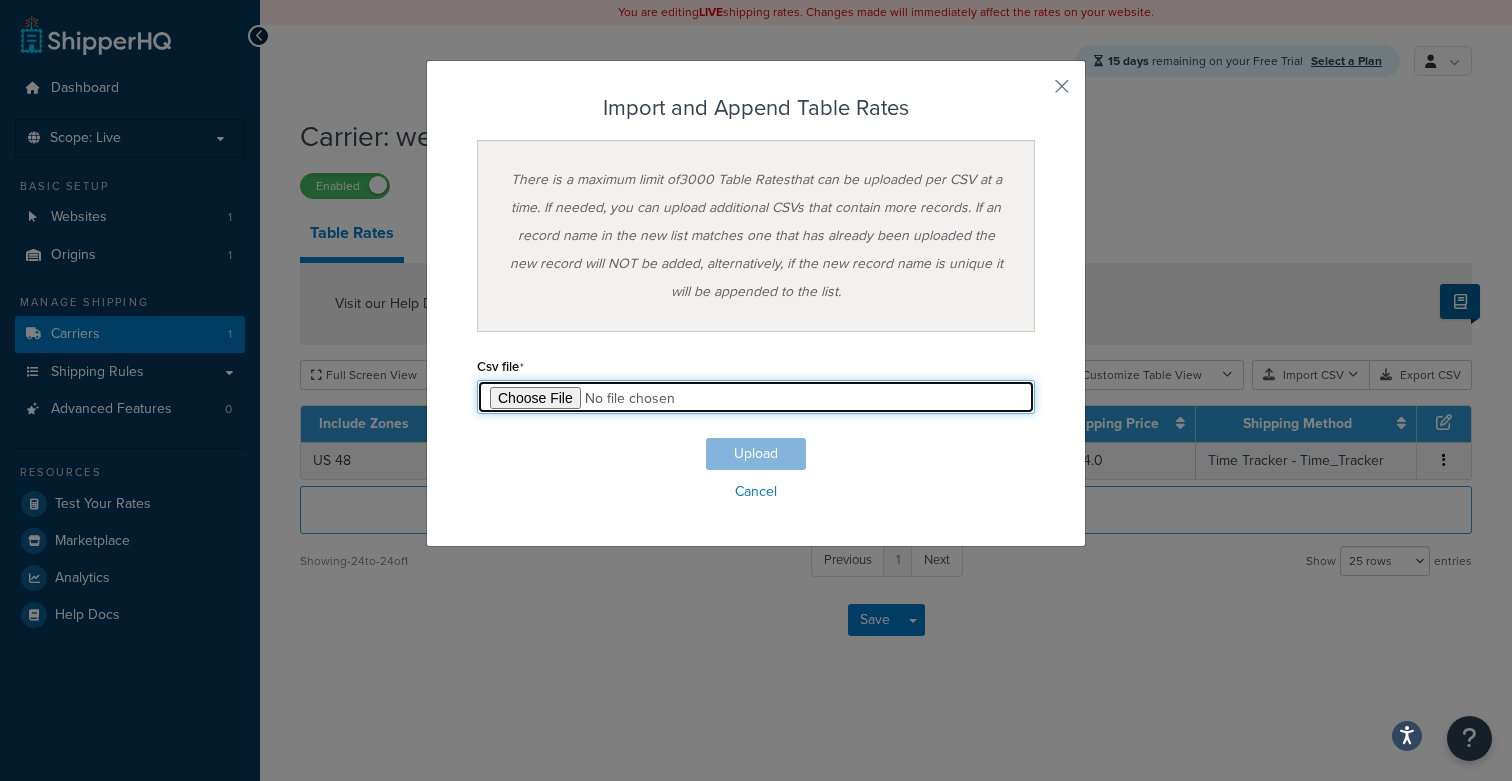 click at bounding box center [756, 397] 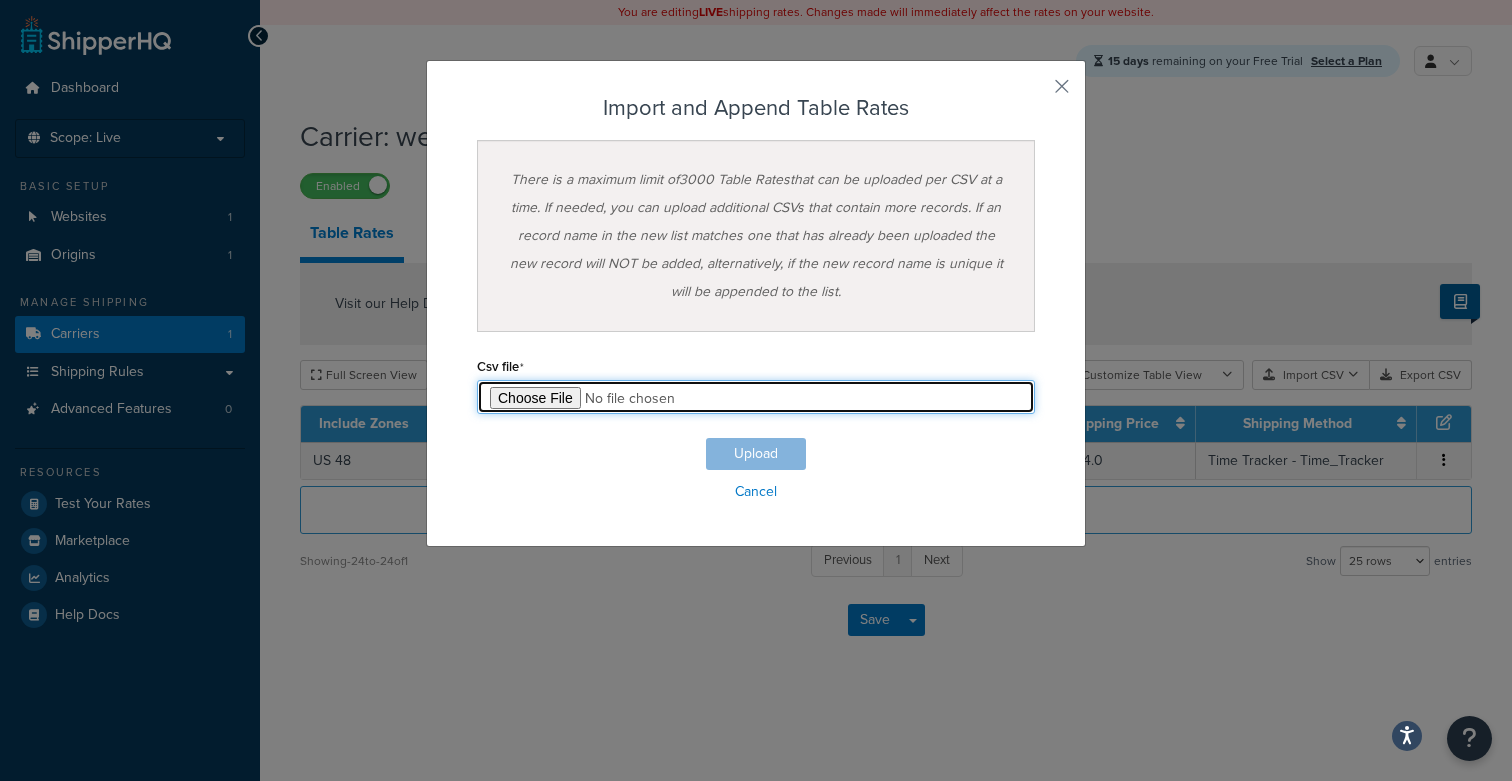 type on "C:\fakepath\Table Rate Export-2025-07-07 0327.csv" 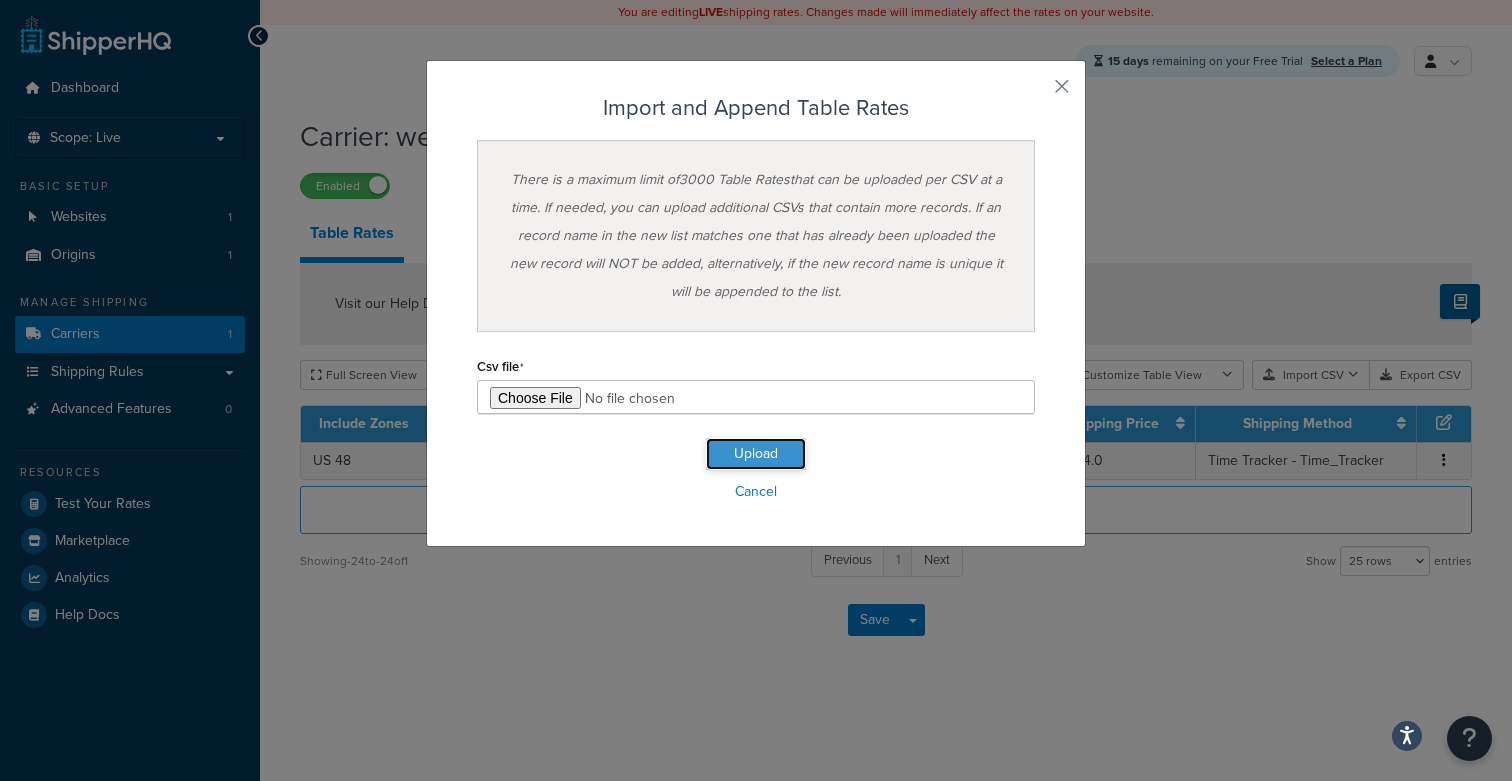 click on "Upload" at bounding box center (756, 454) 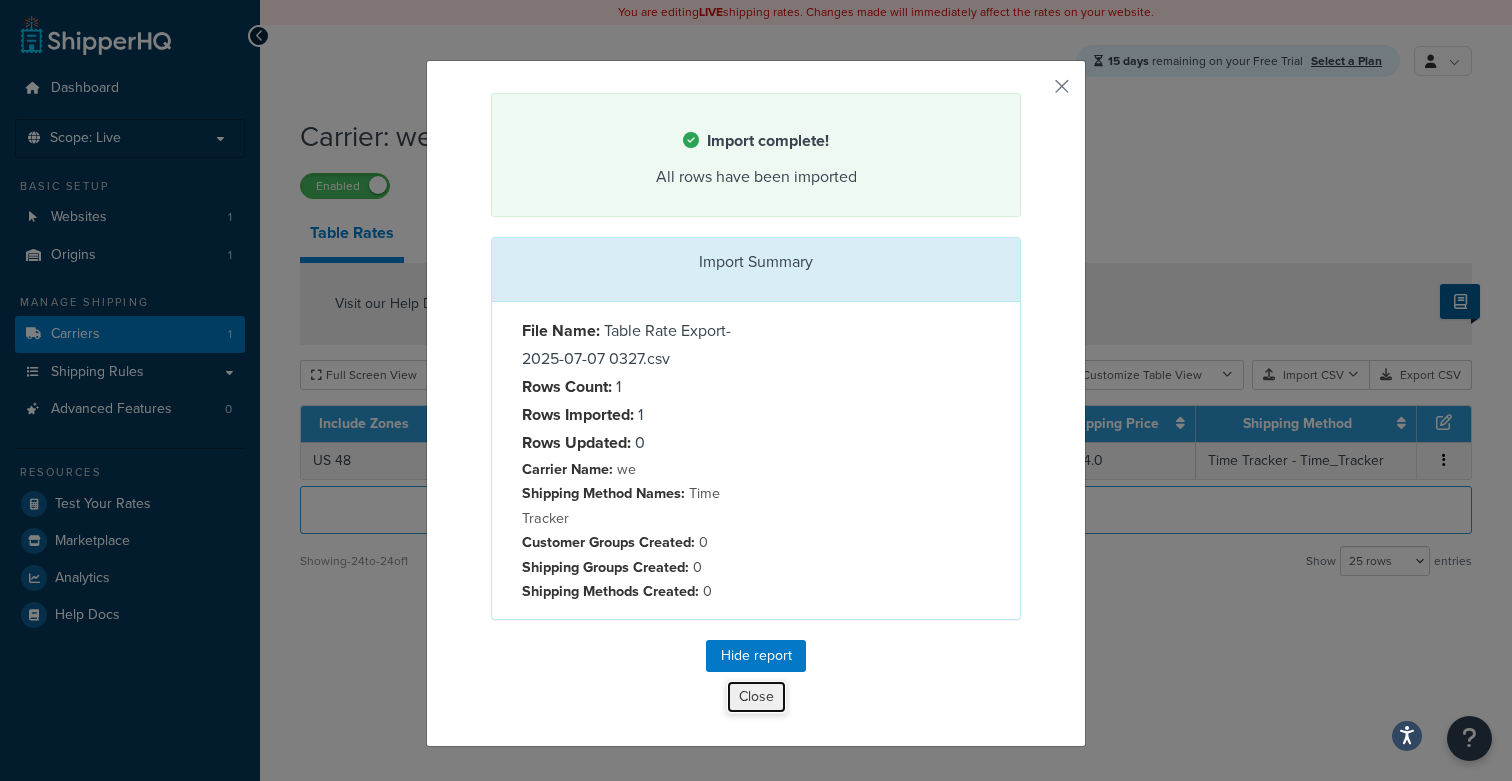 click on "Close" at bounding box center [756, 697] 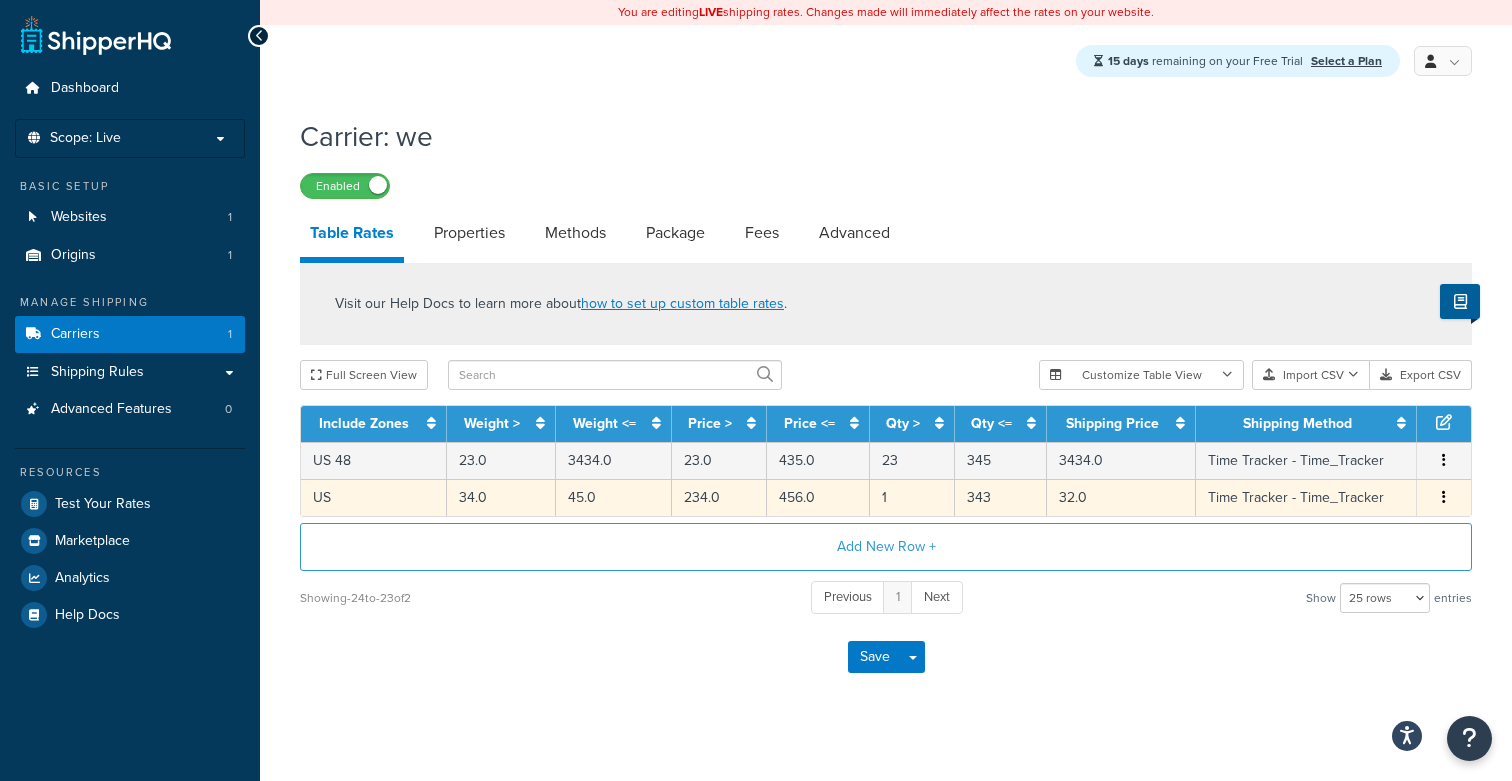 click on "Time Tracker - Time_Tracker" at bounding box center [1306, 497] 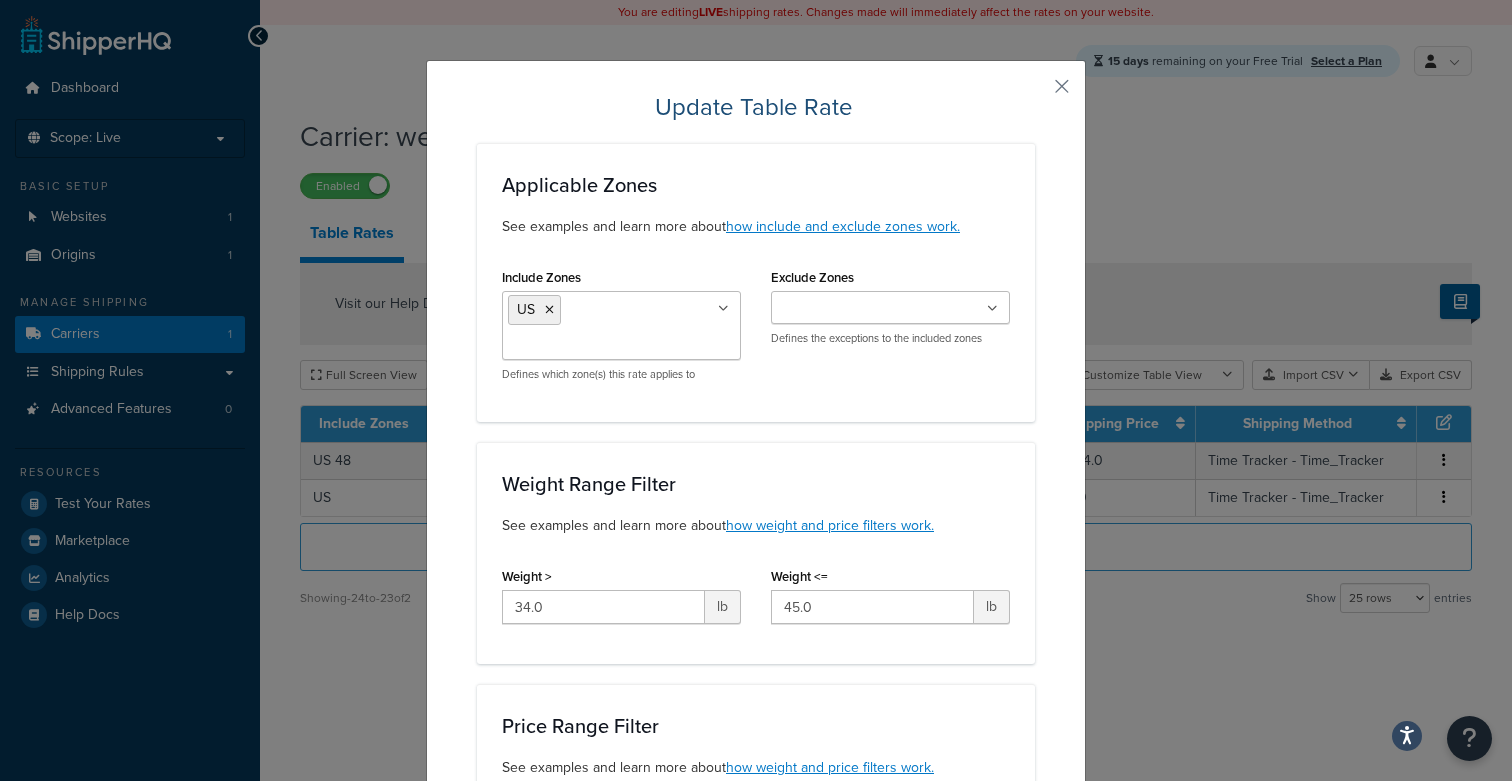 scroll, scrollTop: 1139, scrollLeft: 0, axis: vertical 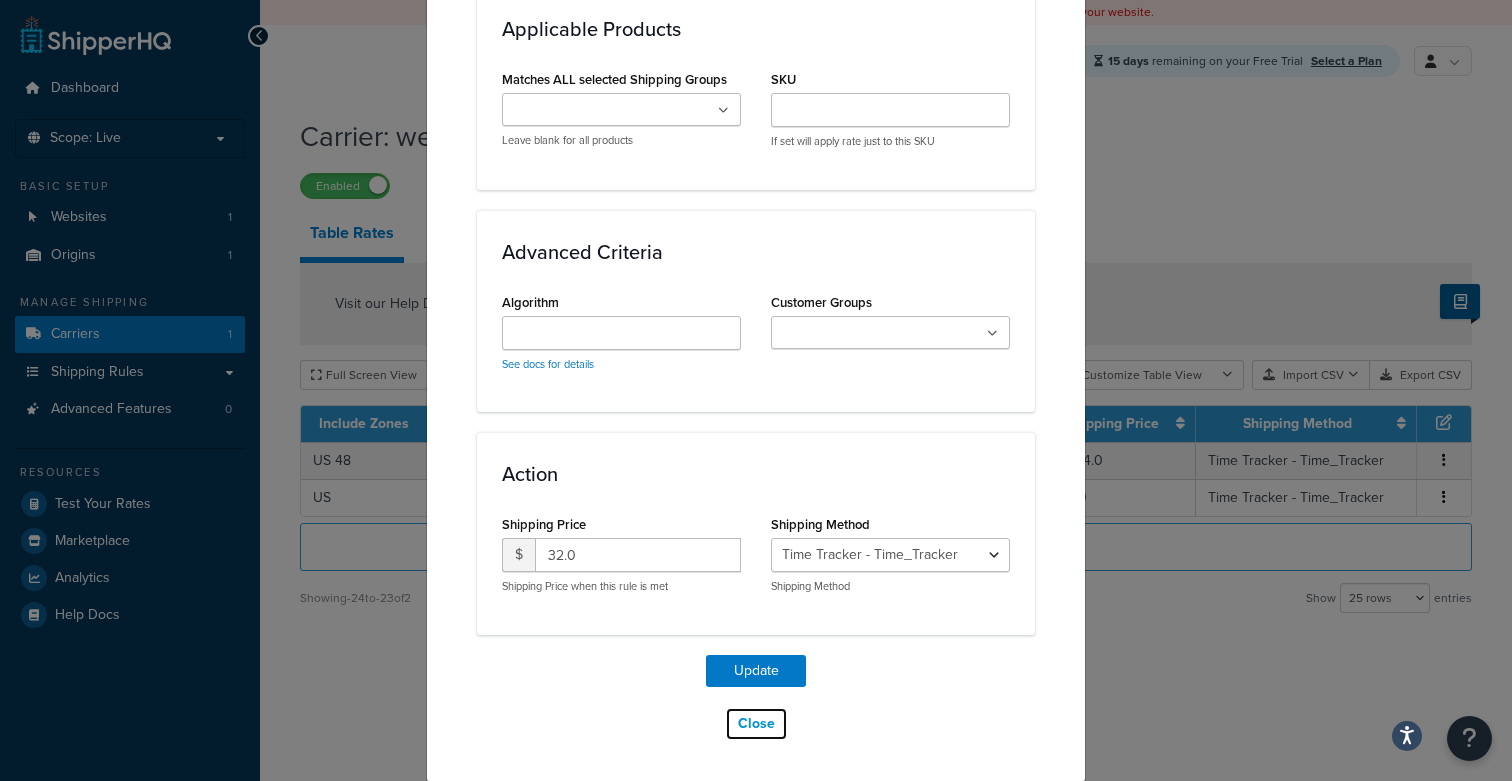 click on "Close" at bounding box center [756, 724] 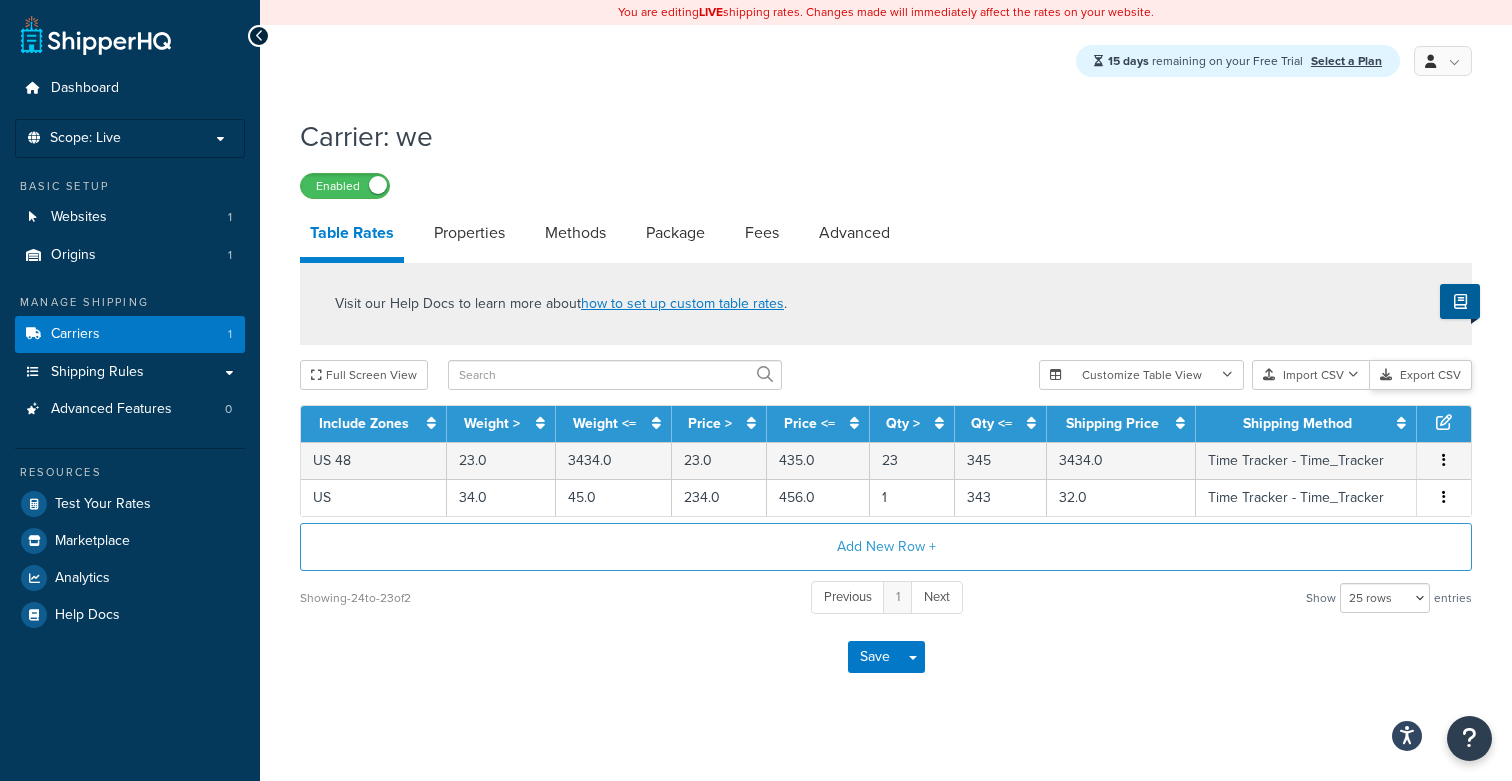 click on "Export CSV" at bounding box center [1421, 375] 